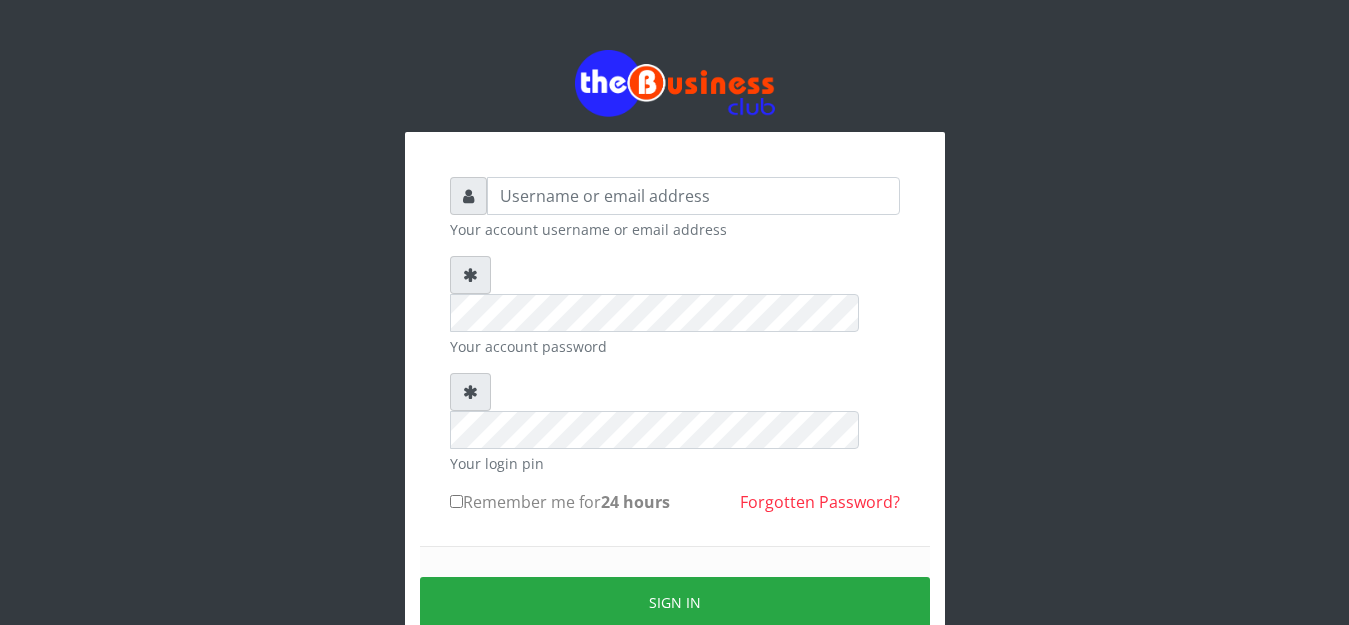 scroll, scrollTop: 0, scrollLeft: 0, axis: both 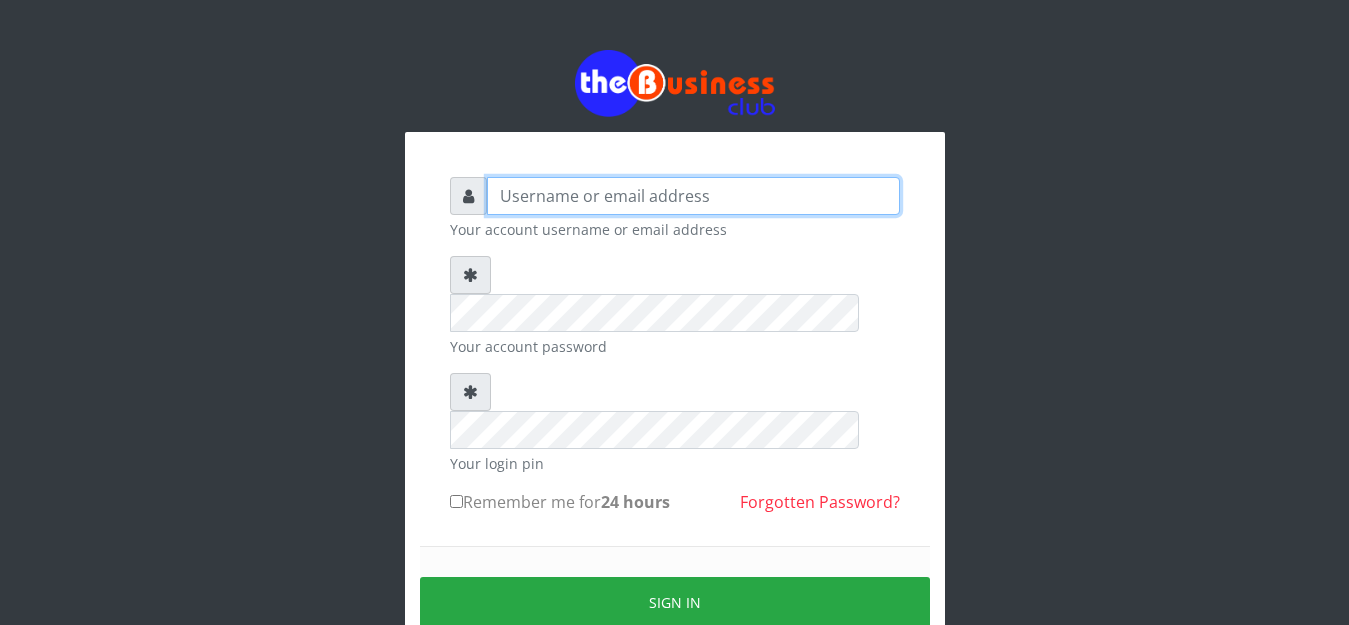 type on "golabichi" 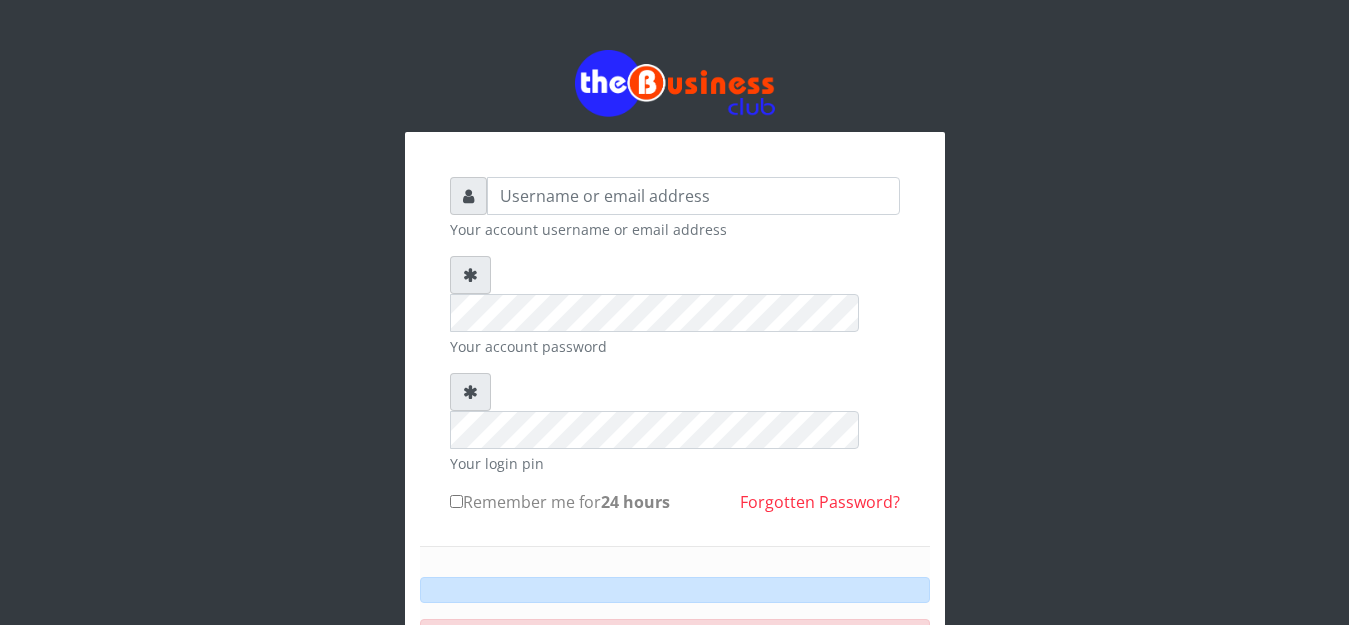 scroll, scrollTop: 0, scrollLeft: 0, axis: both 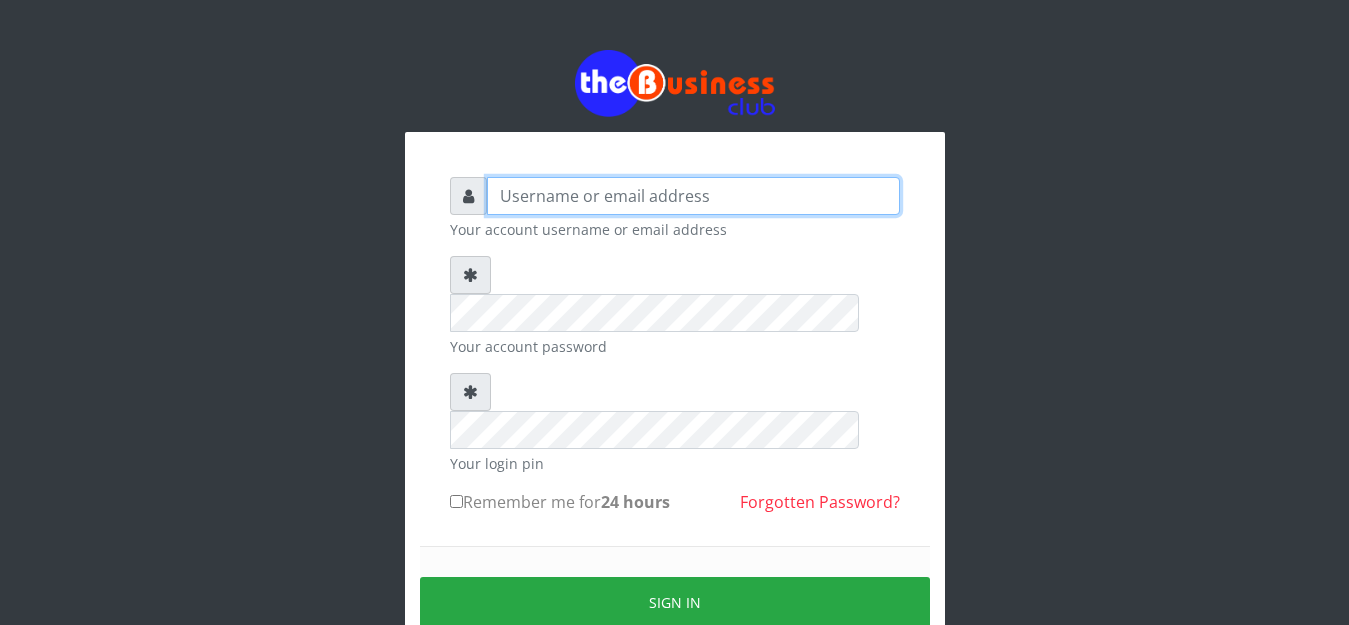 type on "golabichi" 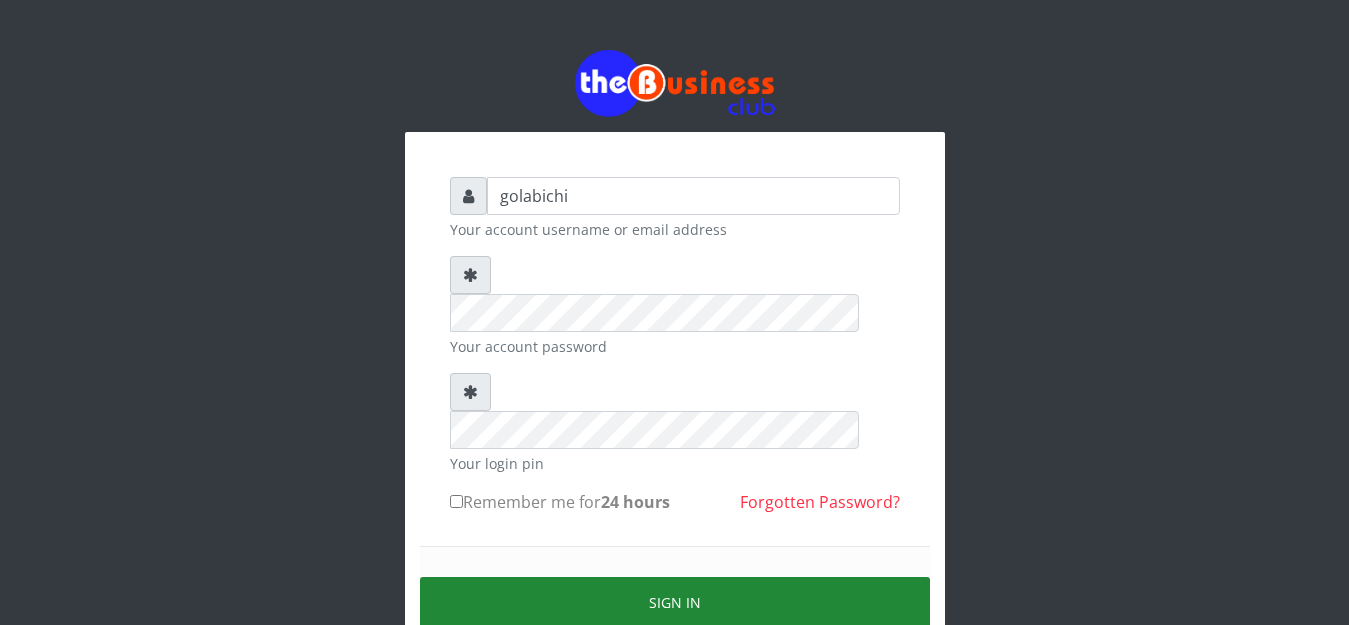 click on "Sign in" at bounding box center [675, 602] 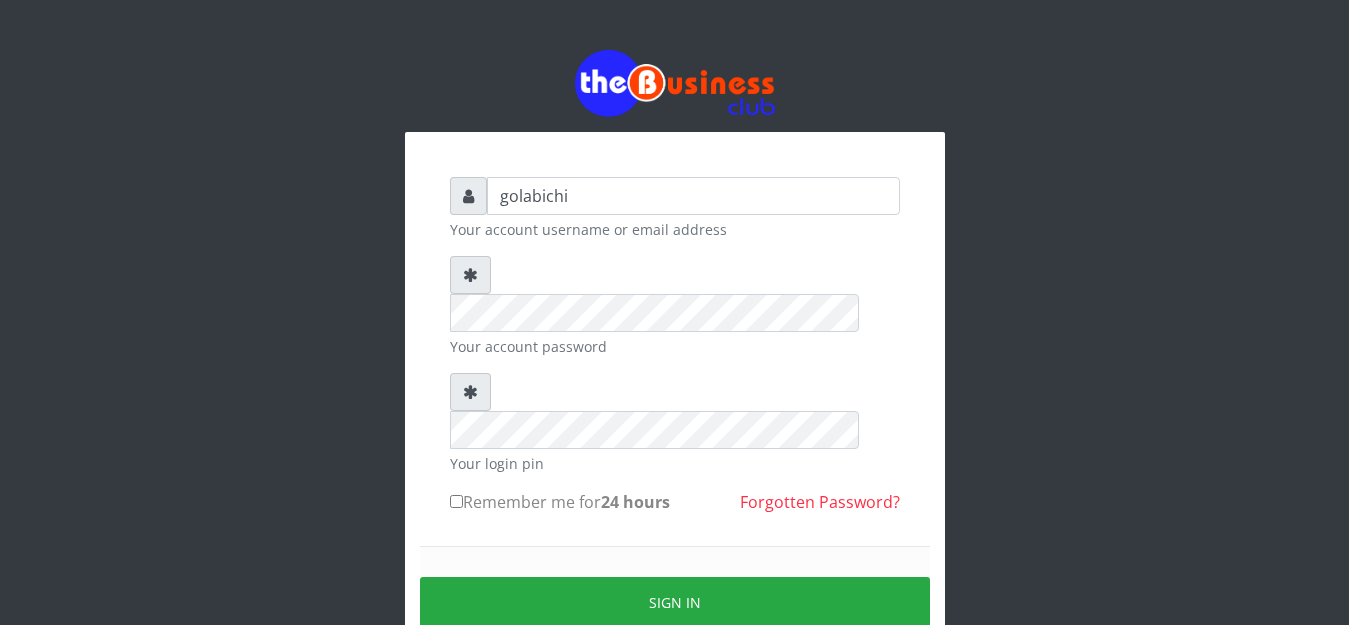 scroll, scrollTop: 0, scrollLeft: 0, axis: both 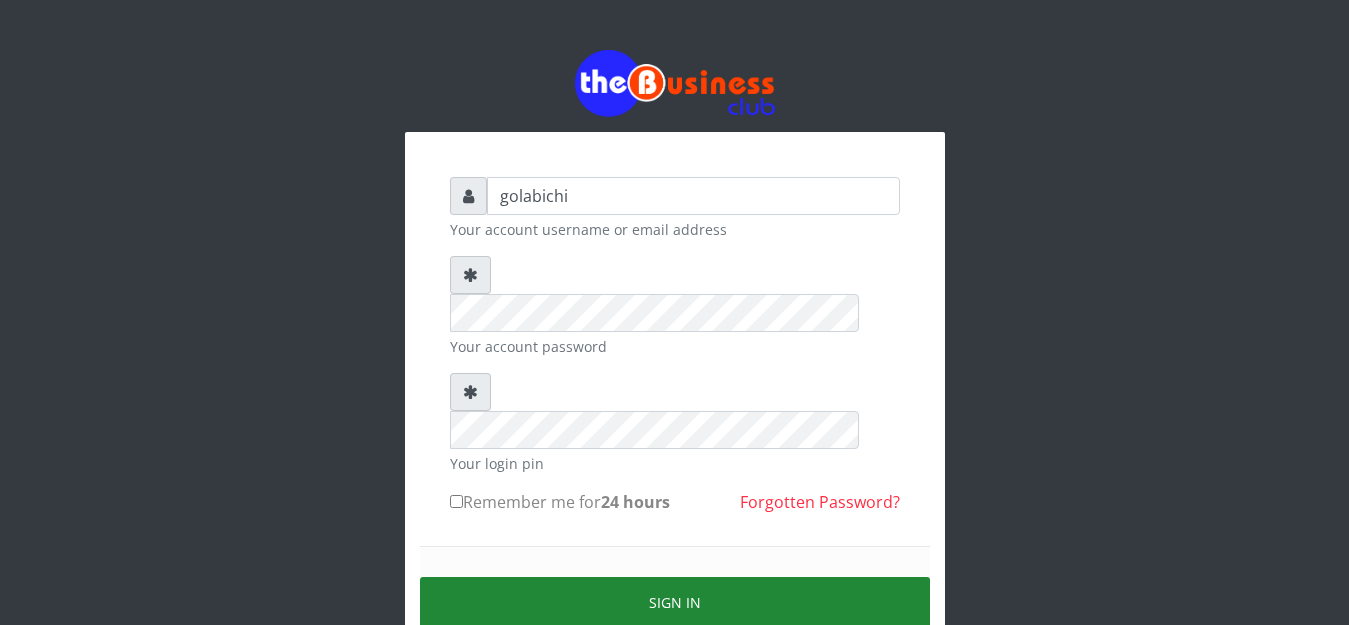 click on "Sign in" at bounding box center (675, 602) 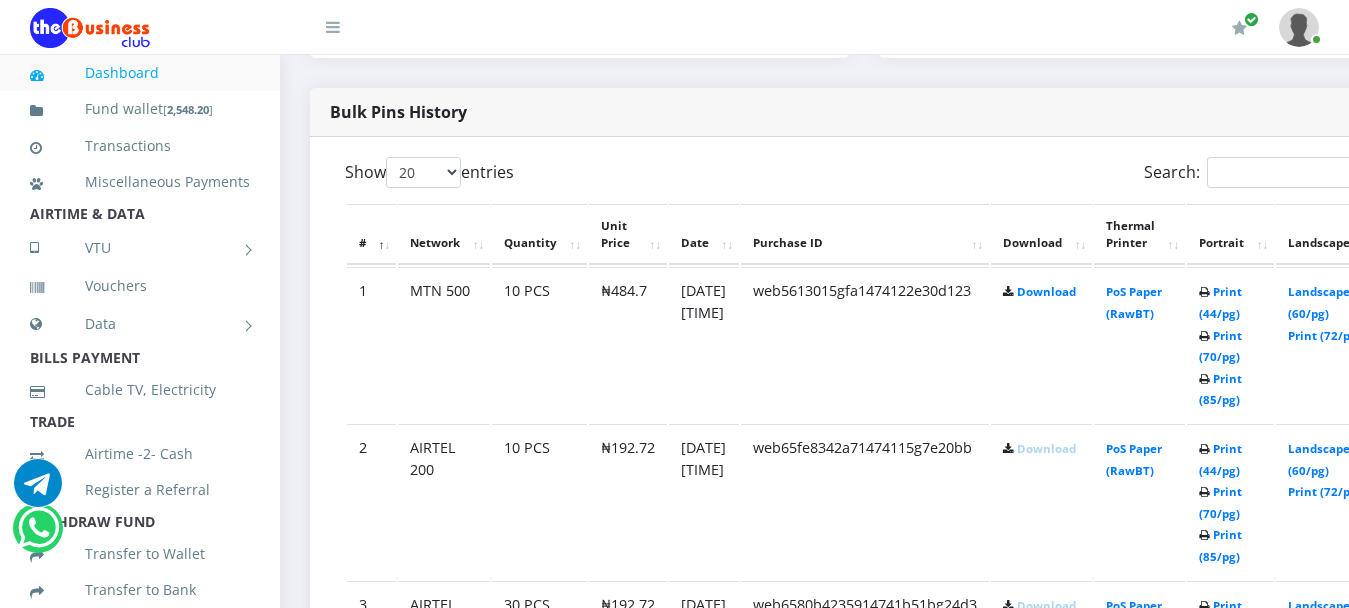 scroll, scrollTop: 988, scrollLeft: 0, axis: vertical 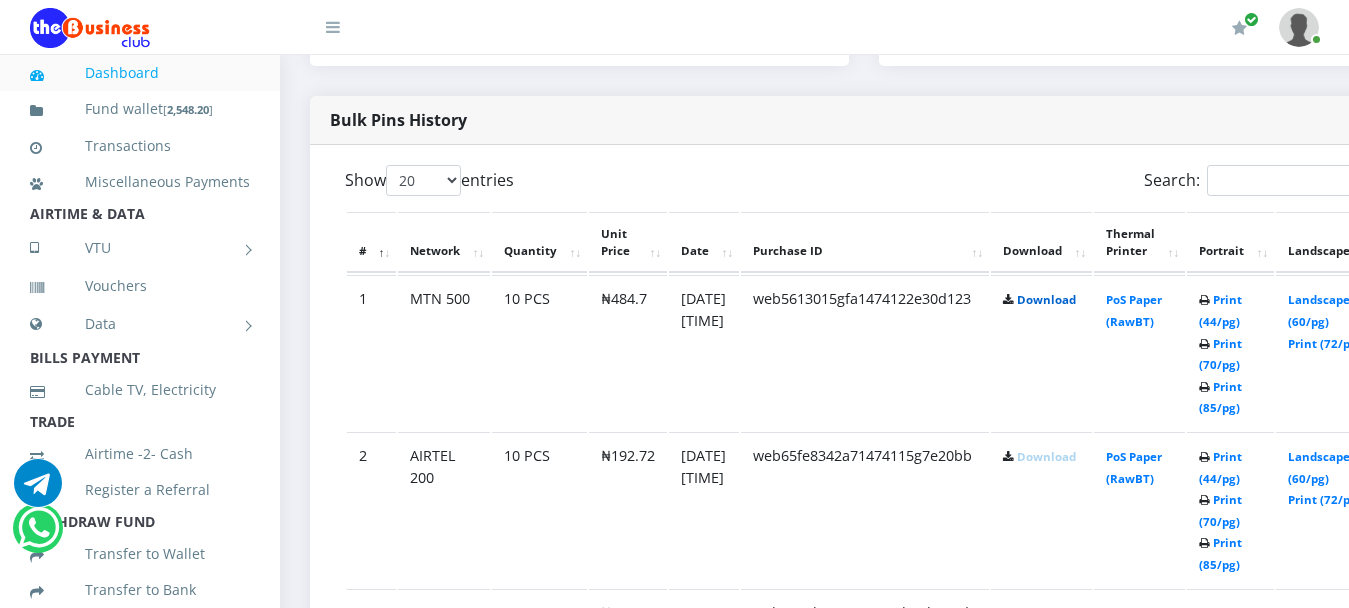 click on "Download" at bounding box center [1046, 299] 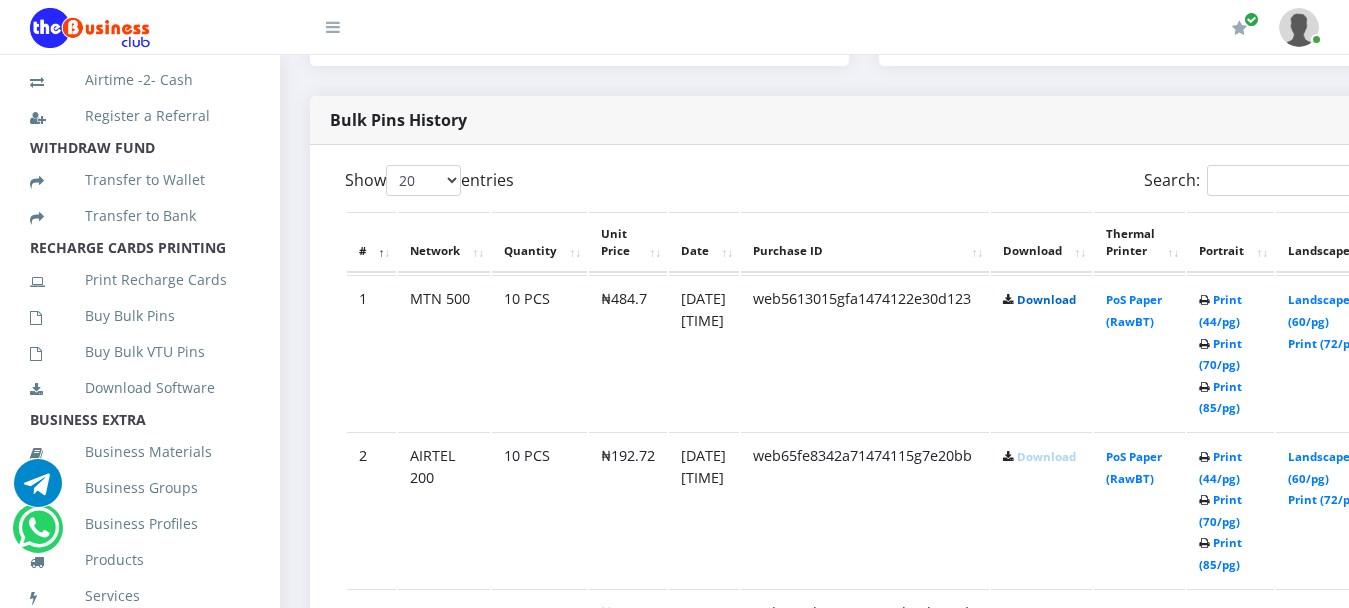 scroll, scrollTop: 377, scrollLeft: 0, axis: vertical 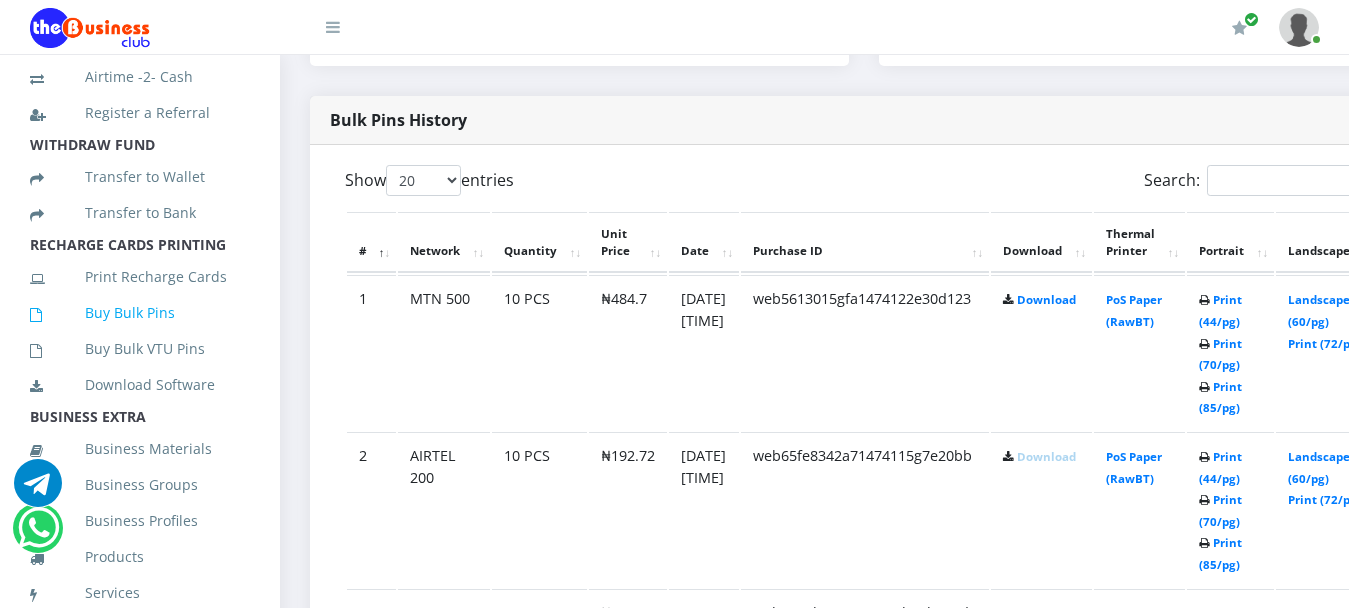 click on "Buy Bulk Pins" at bounding box center (140, 313) 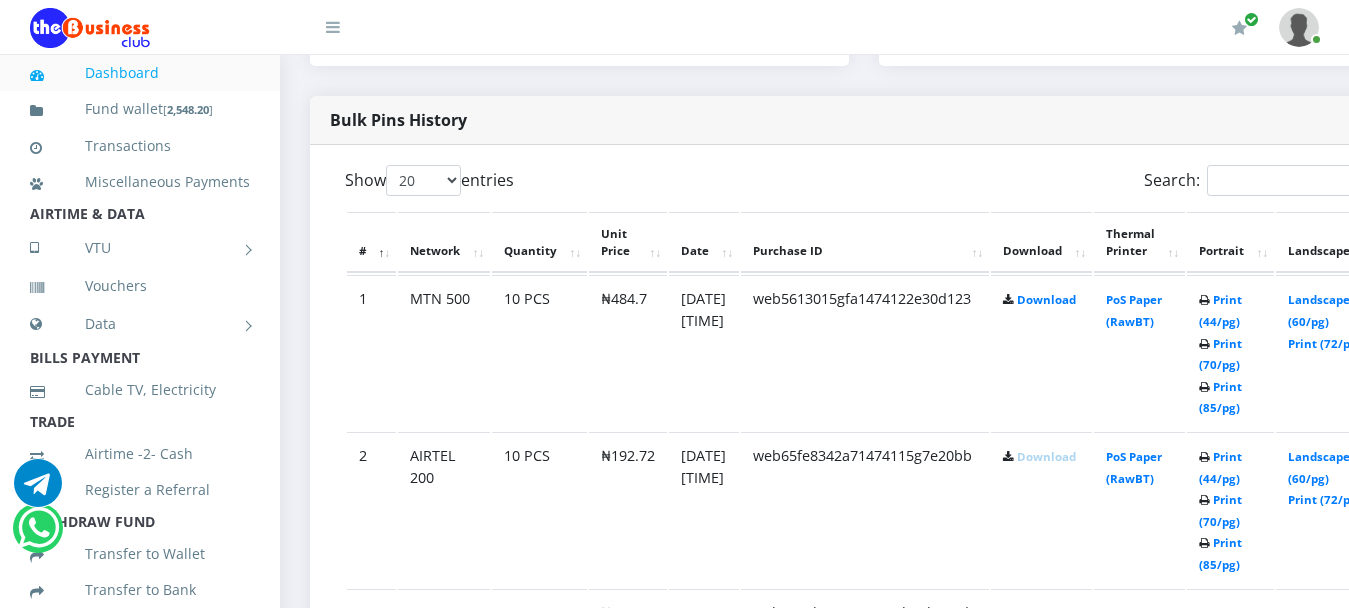 scroll, scrollTop: 1568, scrollLeft: 0, axis: vertical 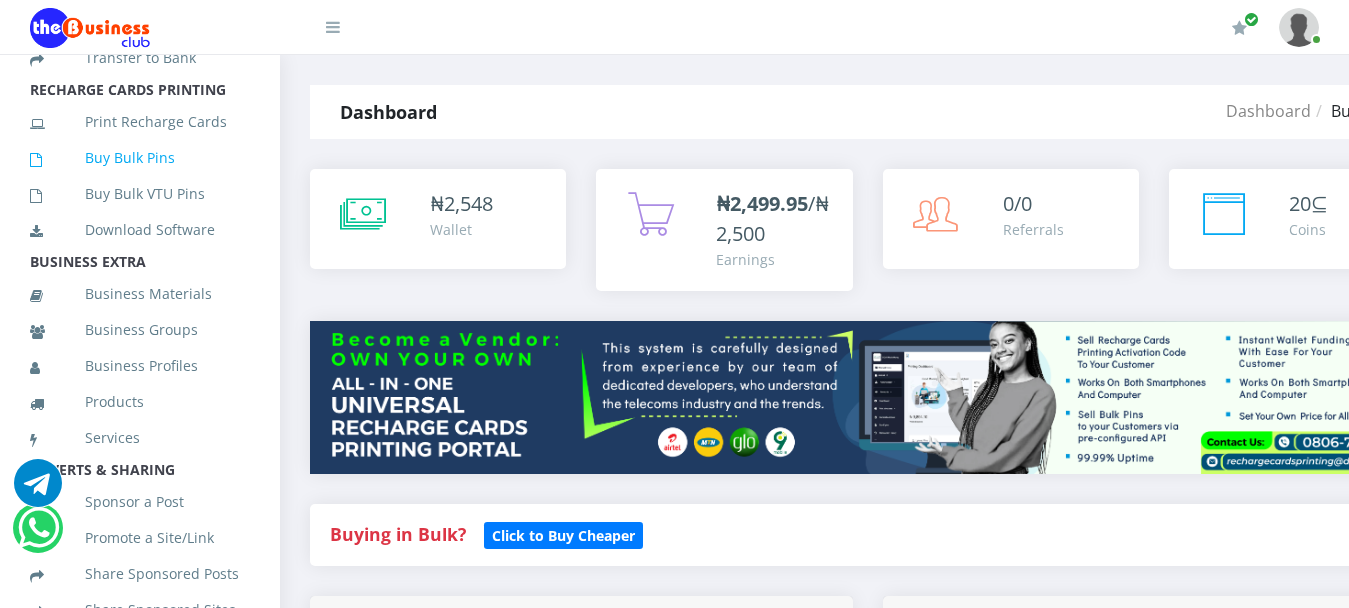 click on "Buy Bulk Pins" at bounding box center [140, 158] 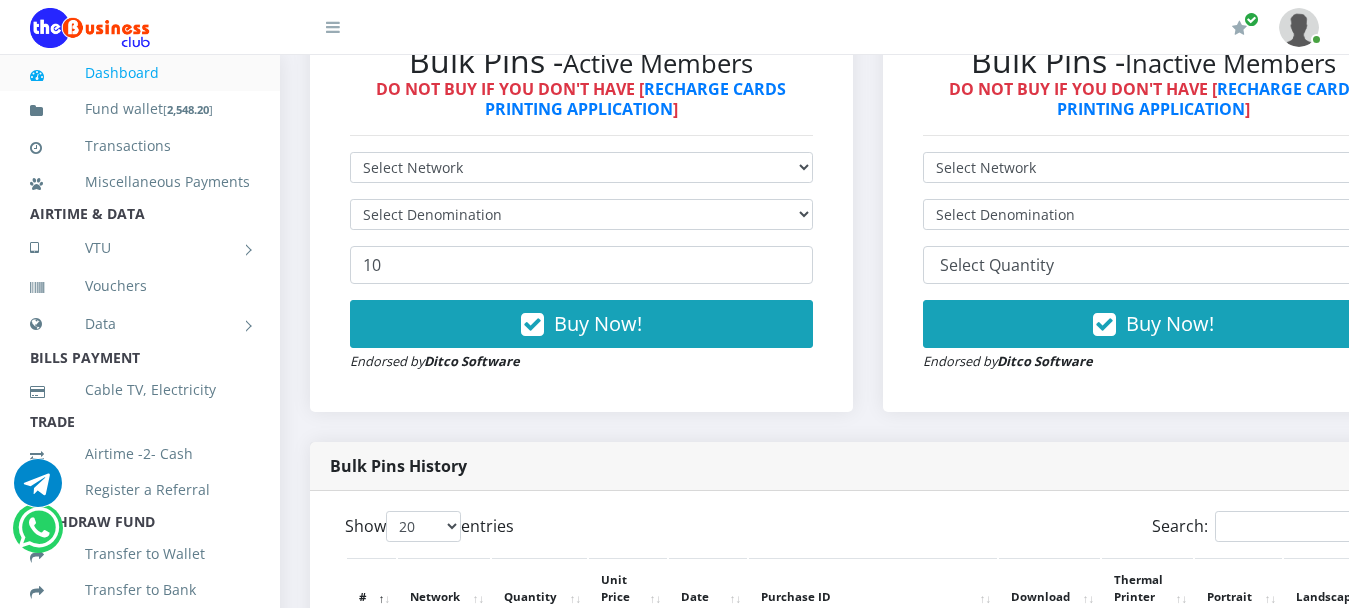 scroll, scrollTop: 636, scrollLeft: 0, axis: vertical 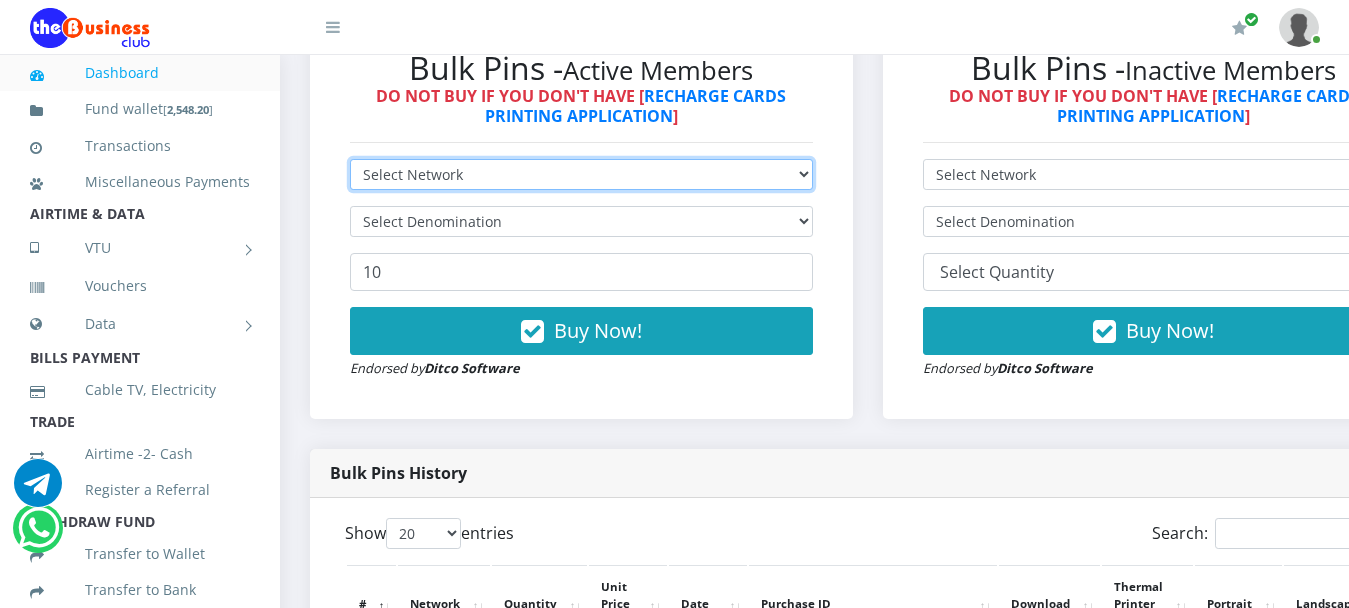 click on "Select Network
MTN
Globacom
9Mobile
Airtel" at bounding box center (581, 174) 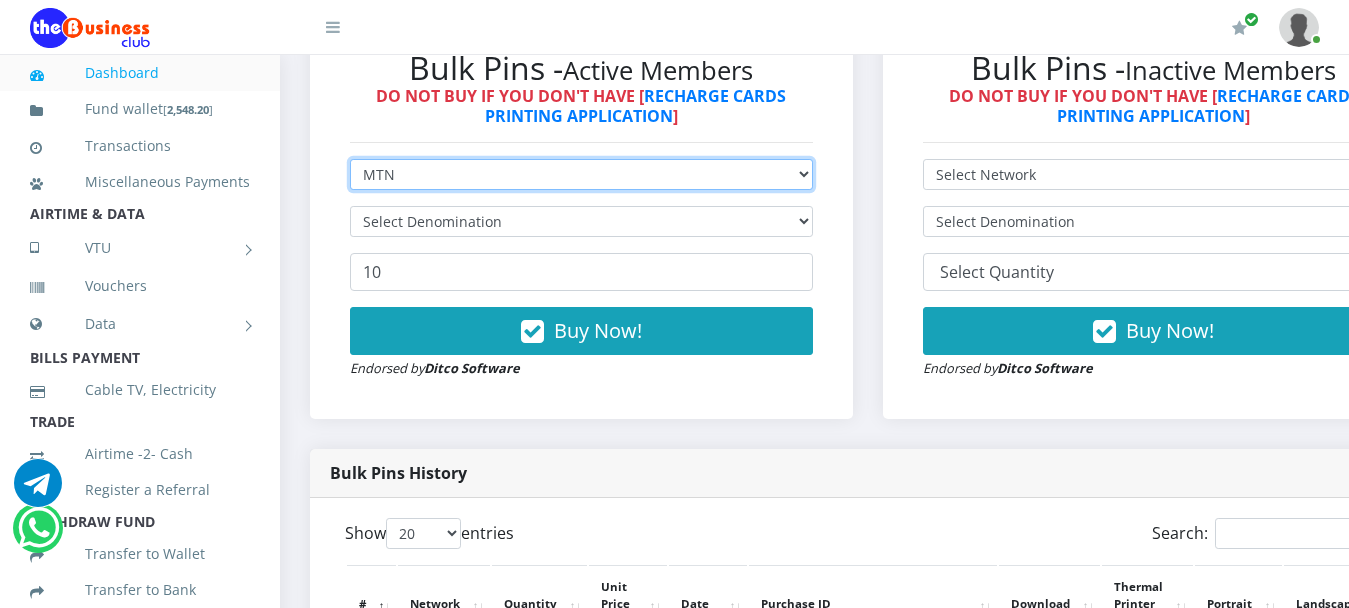 click on "Select Network
MTN
Globacom
9Mobile
Airtel" at bounding box center (581, 174) 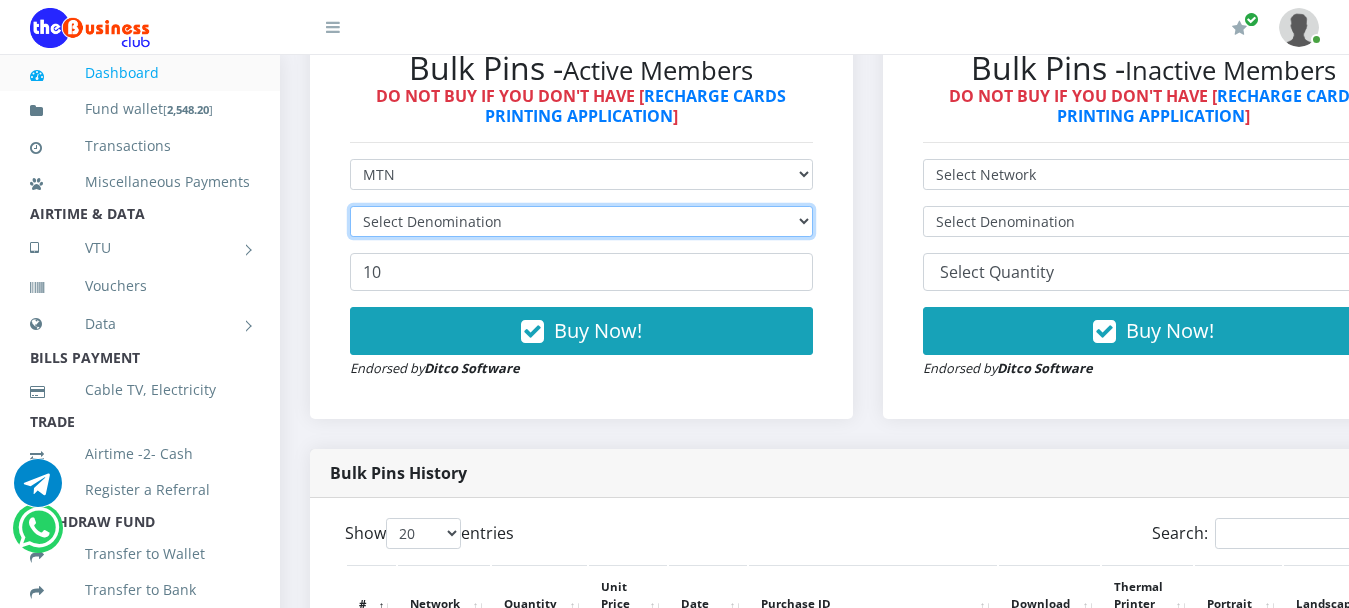 click on "Select Denomination" at bounding box center [581, 221] 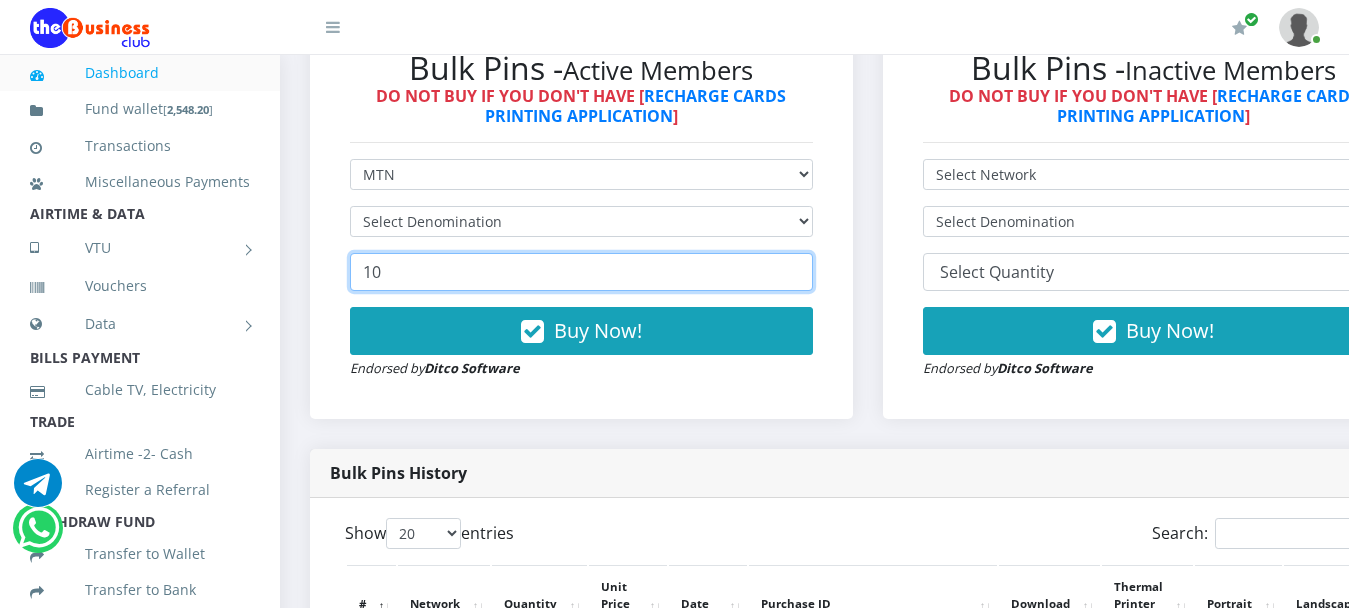 click on "10" at bounding box center [581, 272] 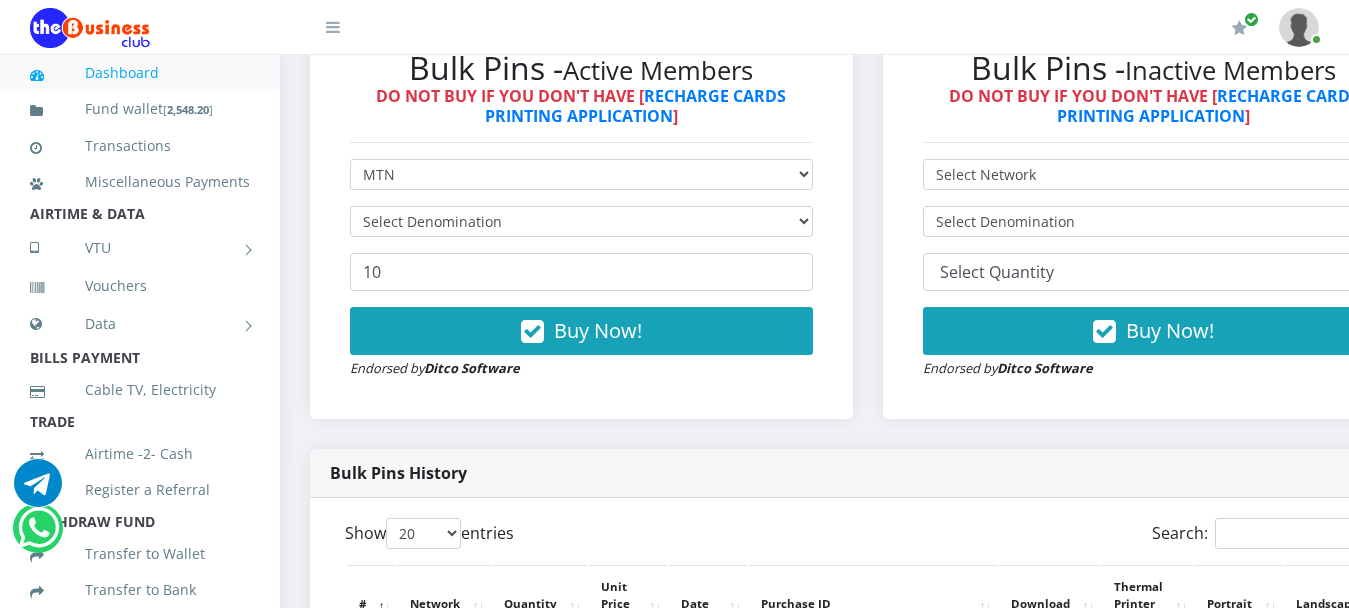 click on "Bulk Pins History" at bounding box center (867, 473) 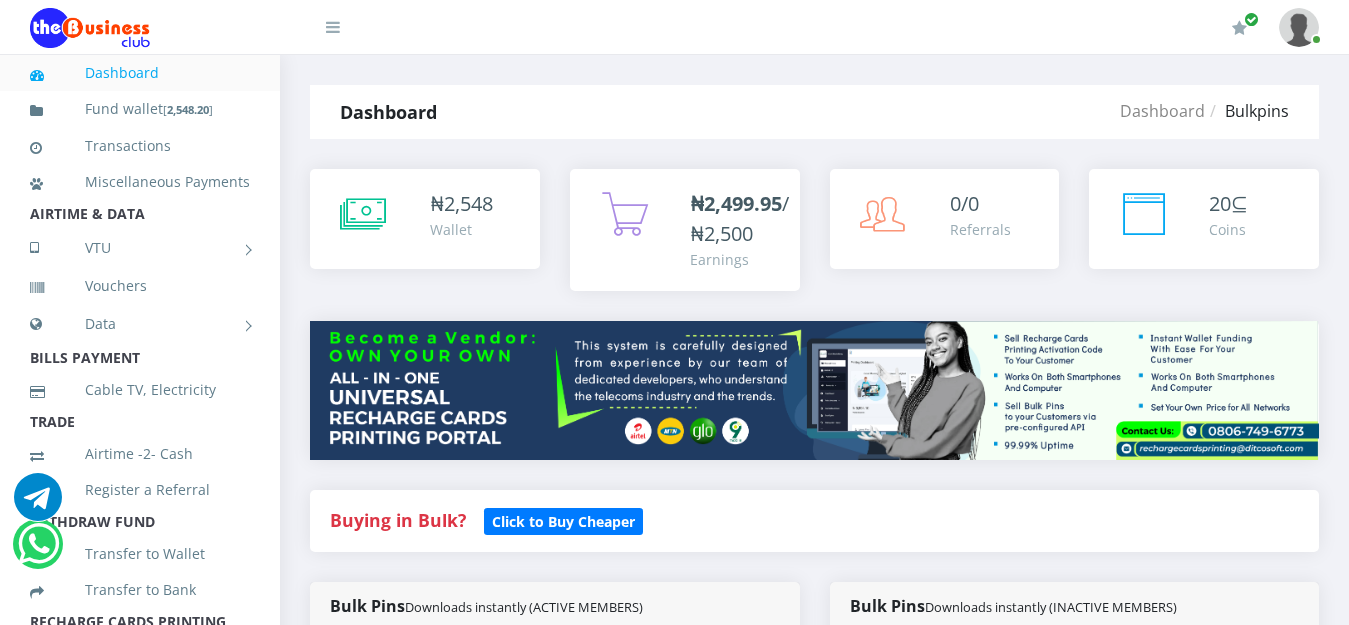 scroll, scrollTop: 0, scrollLeft: 0, axis: both 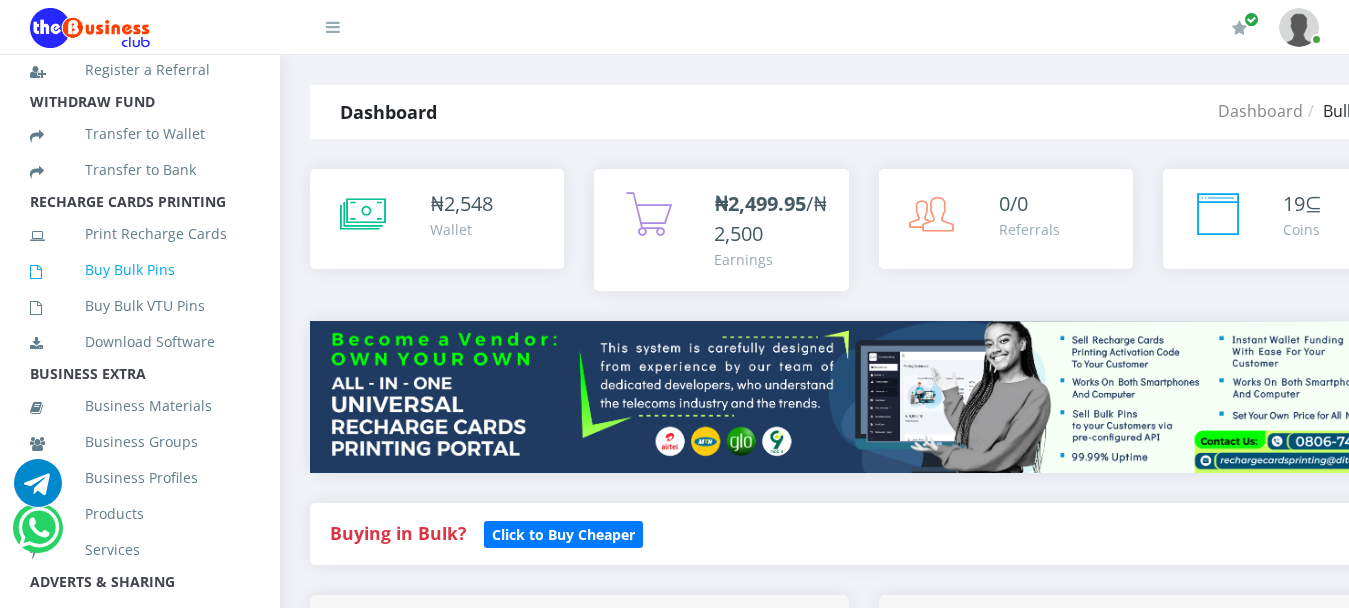 click on "Buy Bulk Pins" at bounding box center (140, 270) 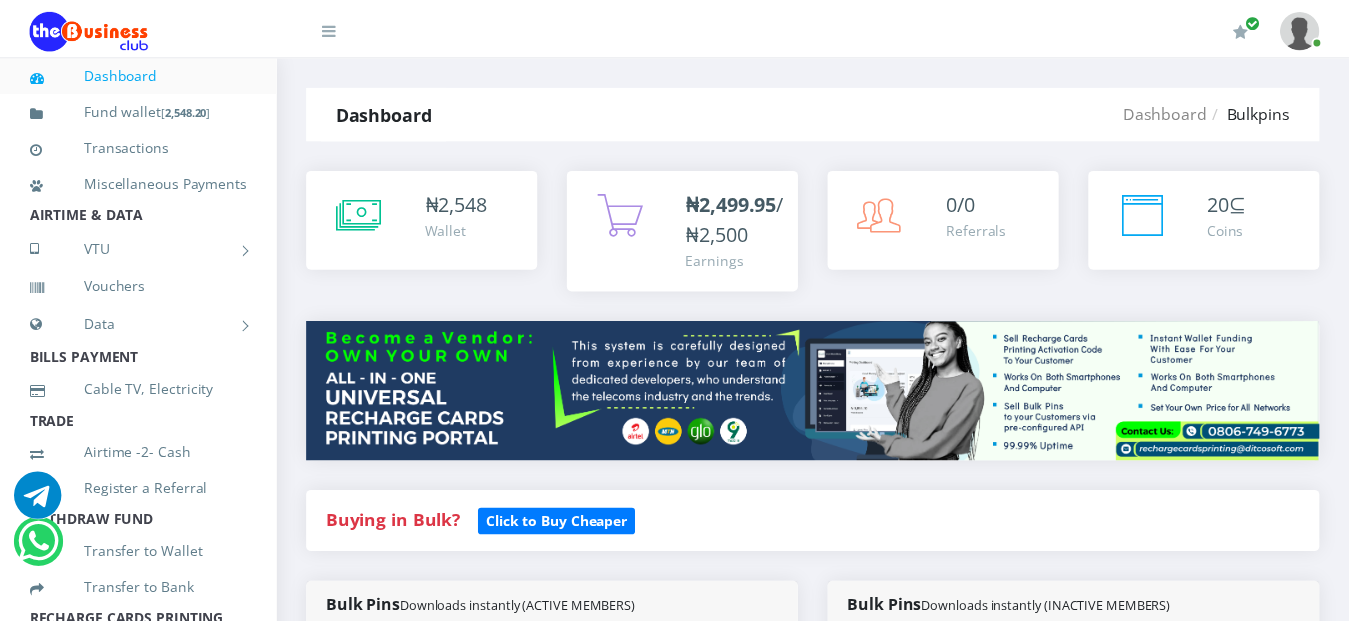 scroll, scrollTop: 546, scrollLeft: 0, axis: vertical 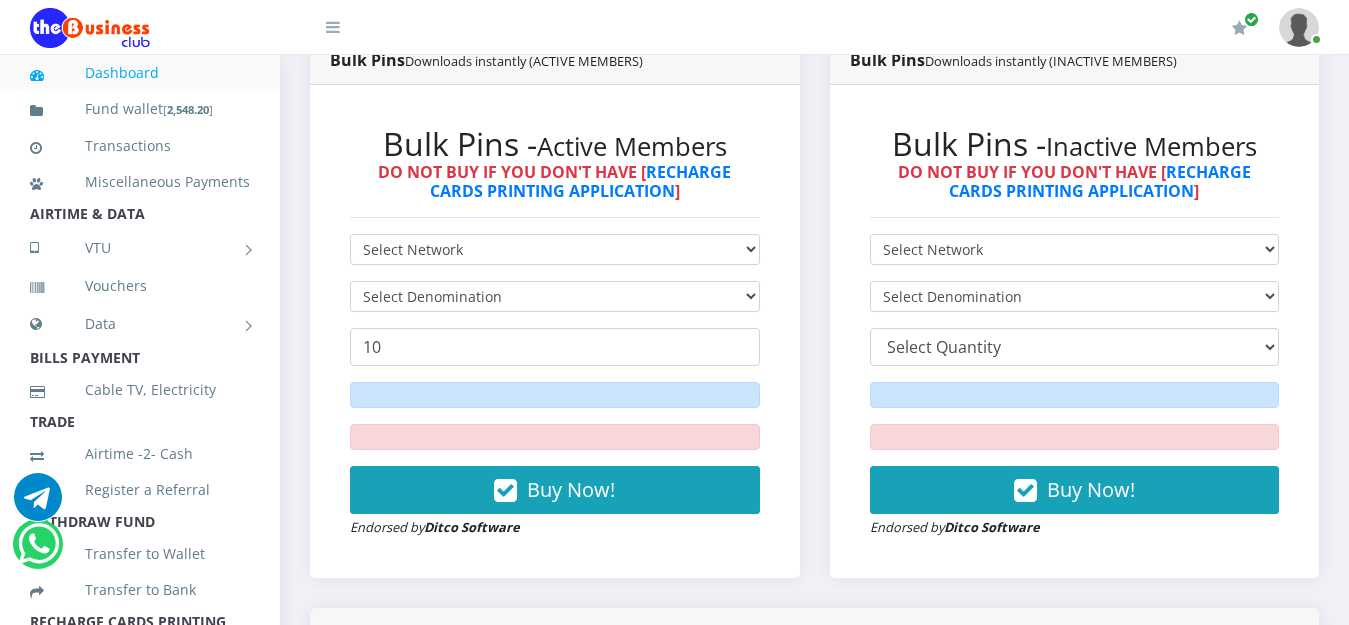 select on "MTN" 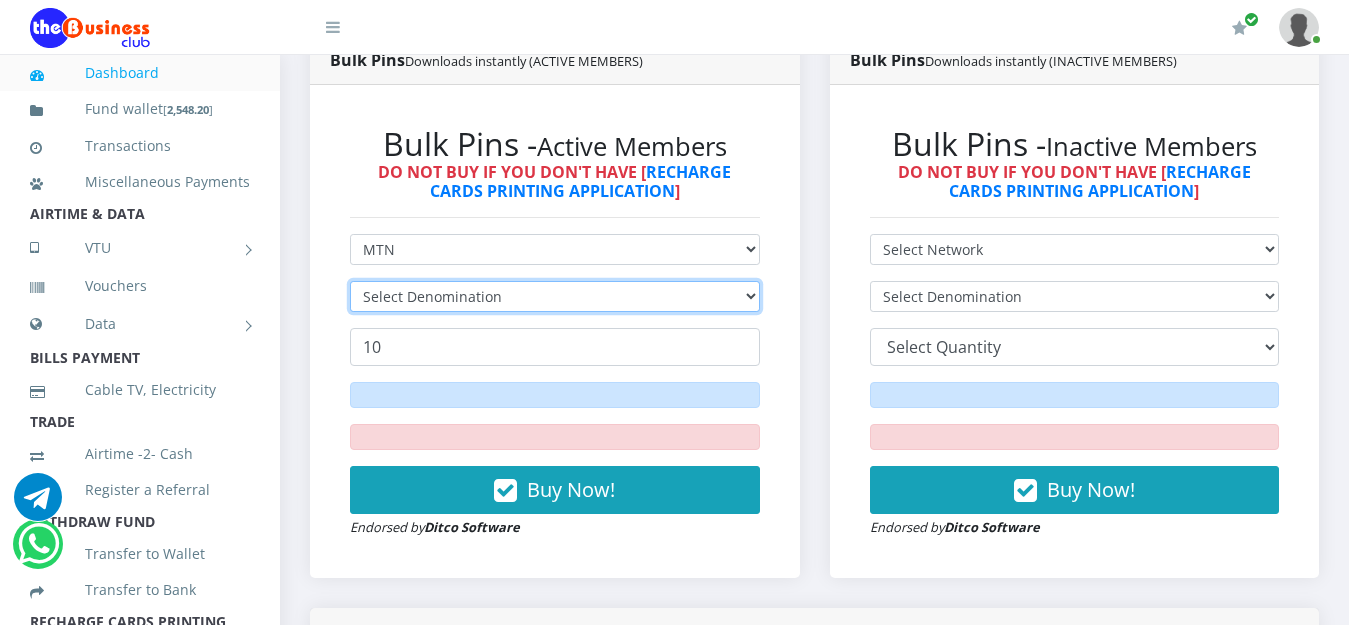 click on "Select Denomination" at bounding box center [555, 296] 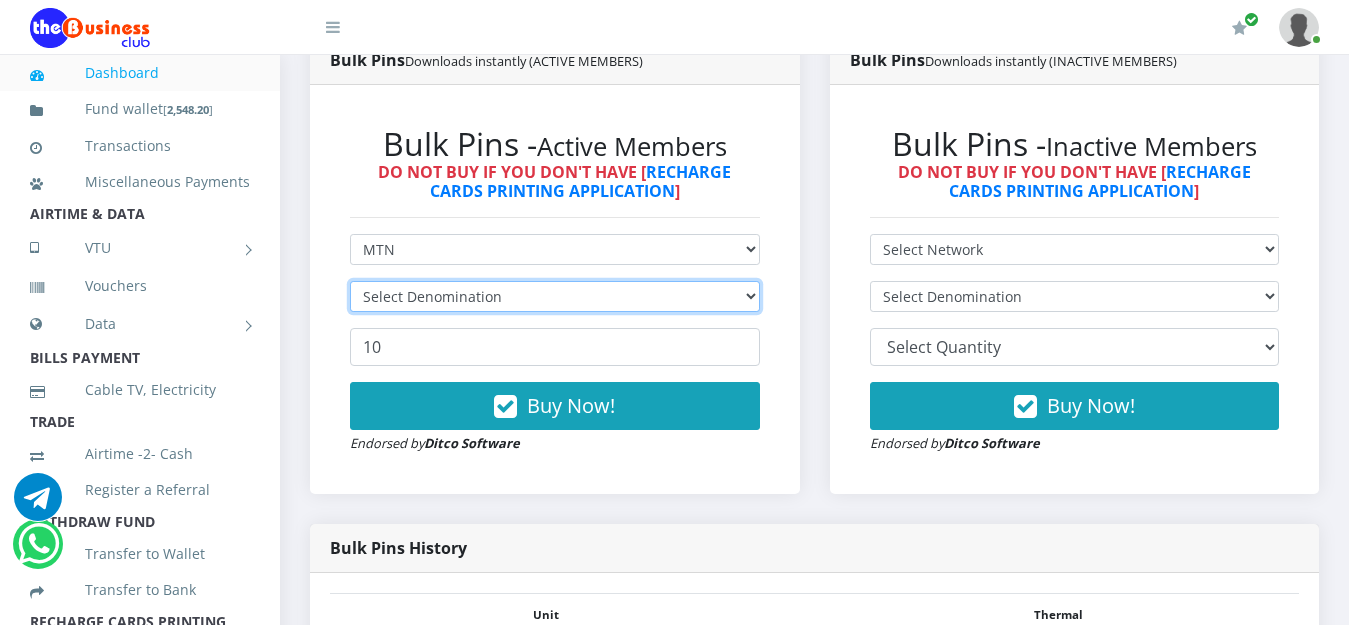 click on "Select Denomination" at bounding box center [555, 296] 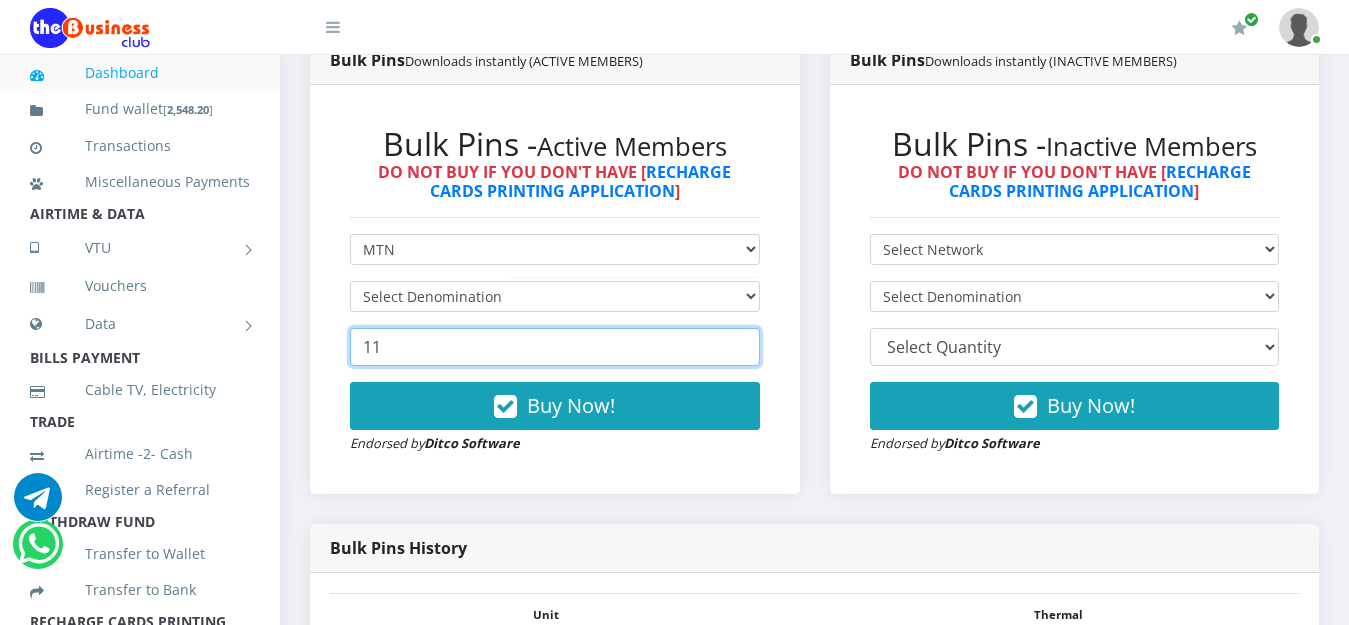 click on "11" at bounding box center [555, 347] 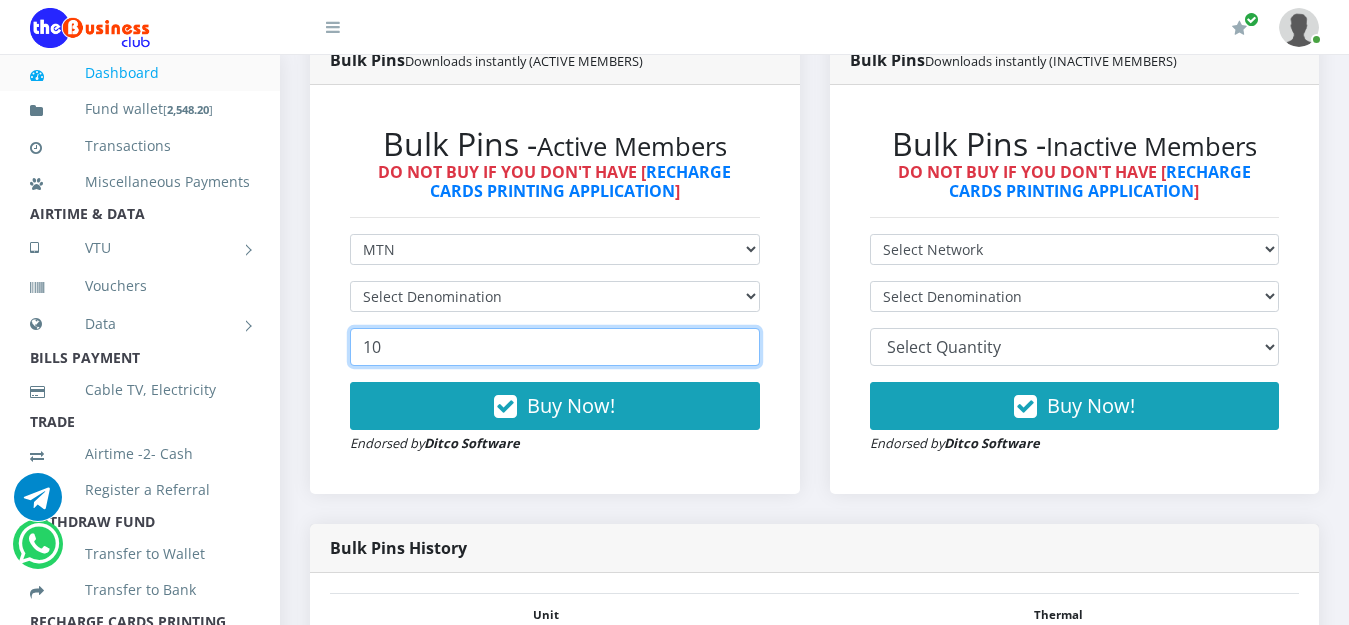 click on "10" at bounding box center (555, 347) 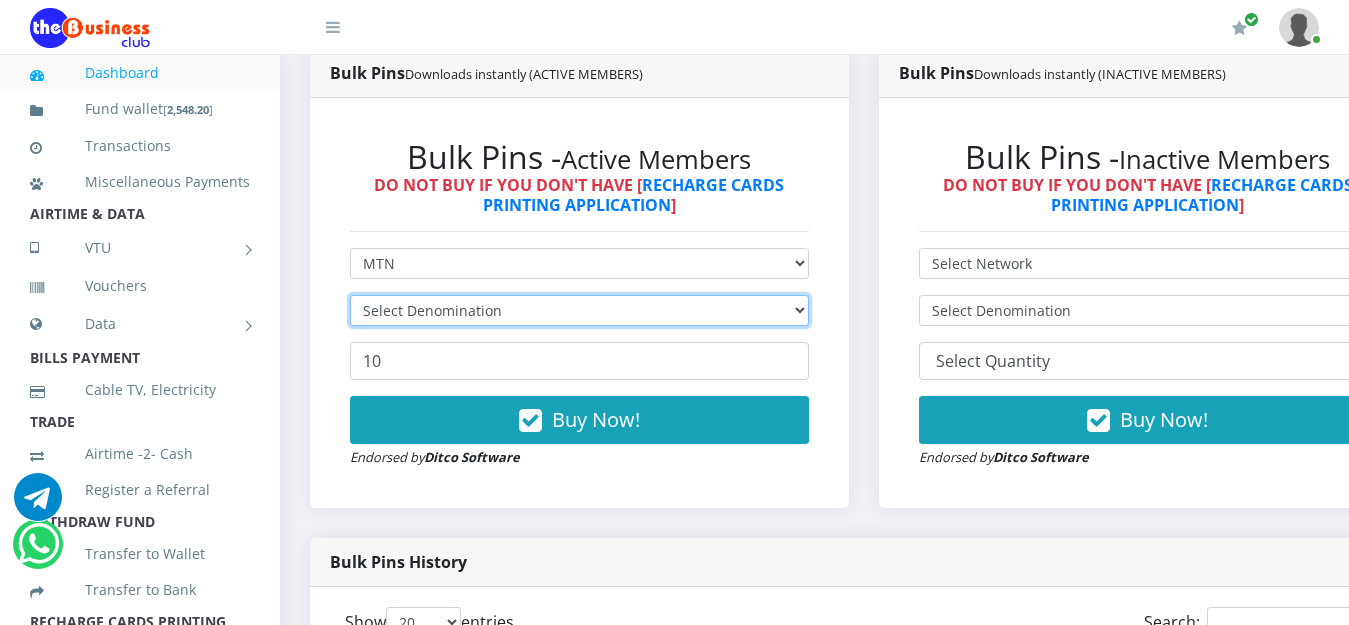 click on "Select Denomination" at bounding box center (579, 310) 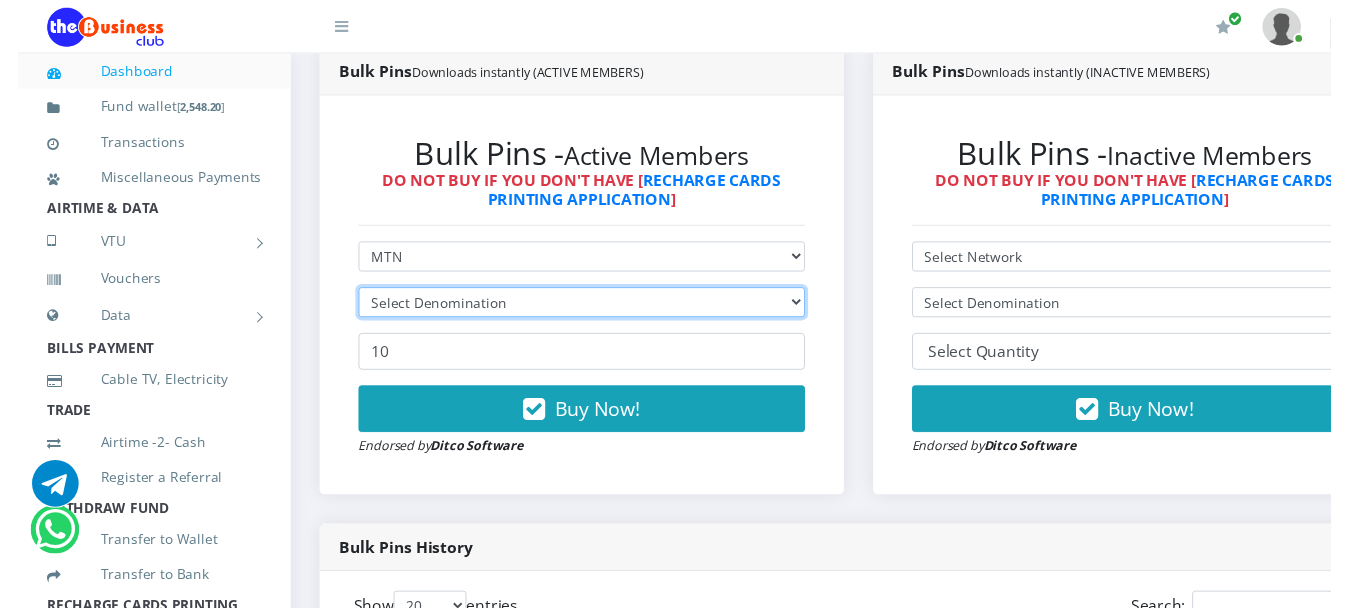 scroll, scrollTop: 565, scrollLeft: 0, axis: vertical 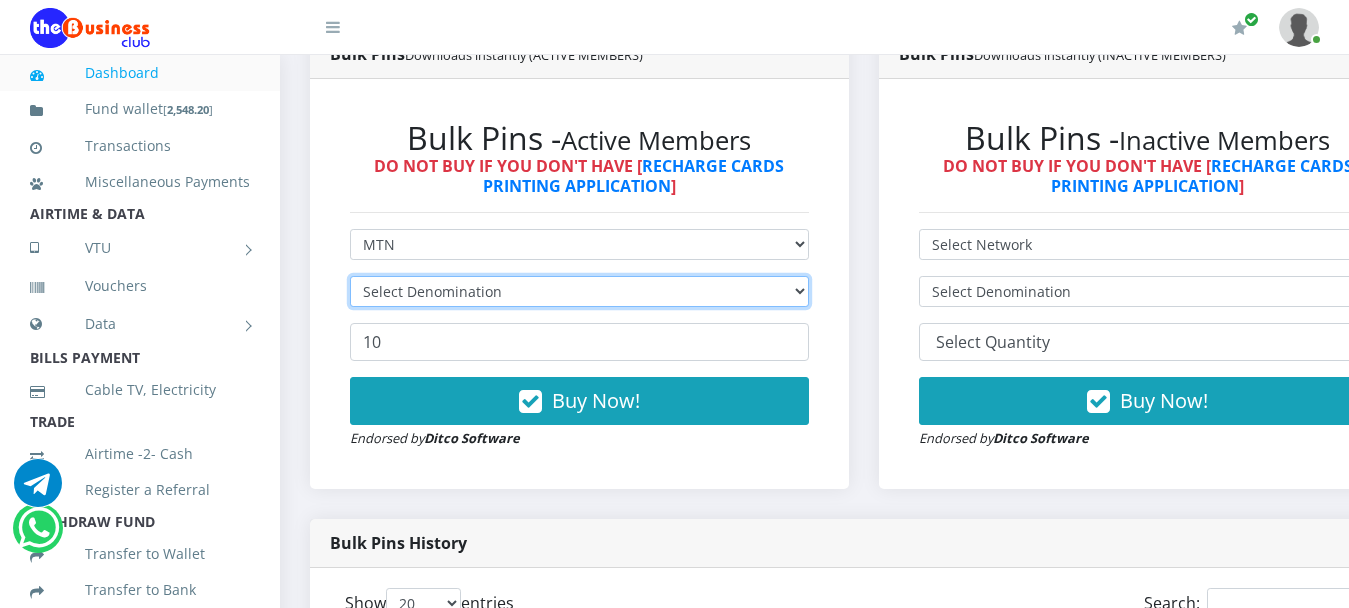 click on "Select Denomination" at bounding box center [579, 291] 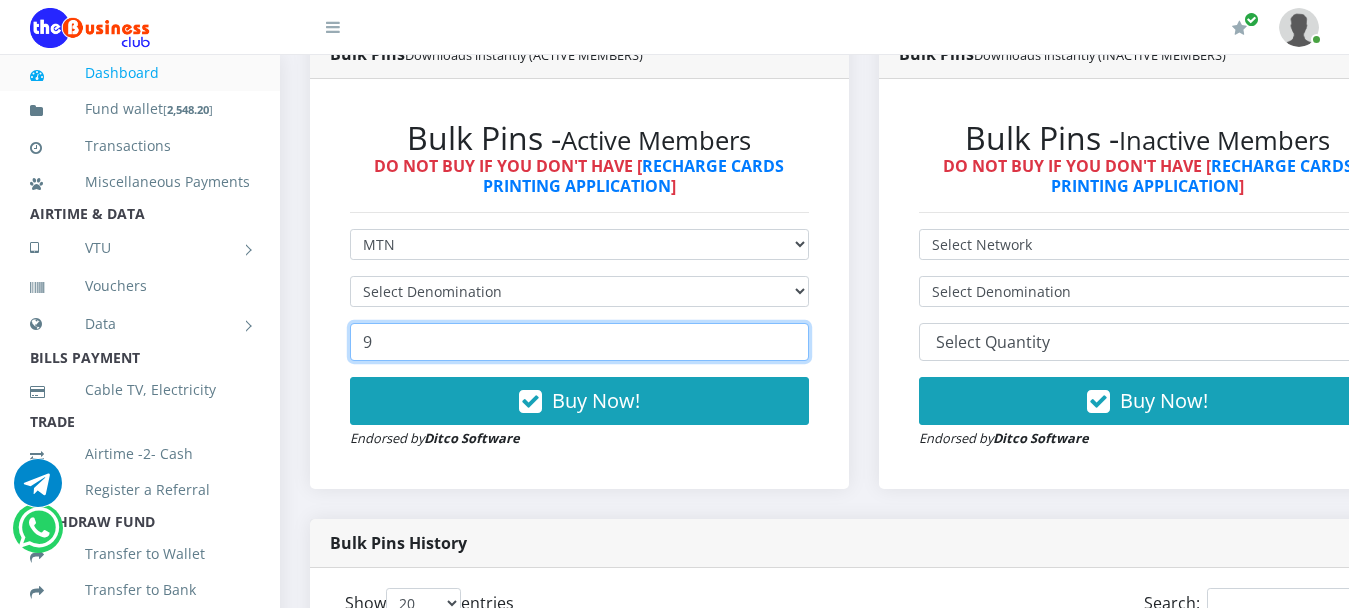 click on "9" at bounding box center [579, 342] 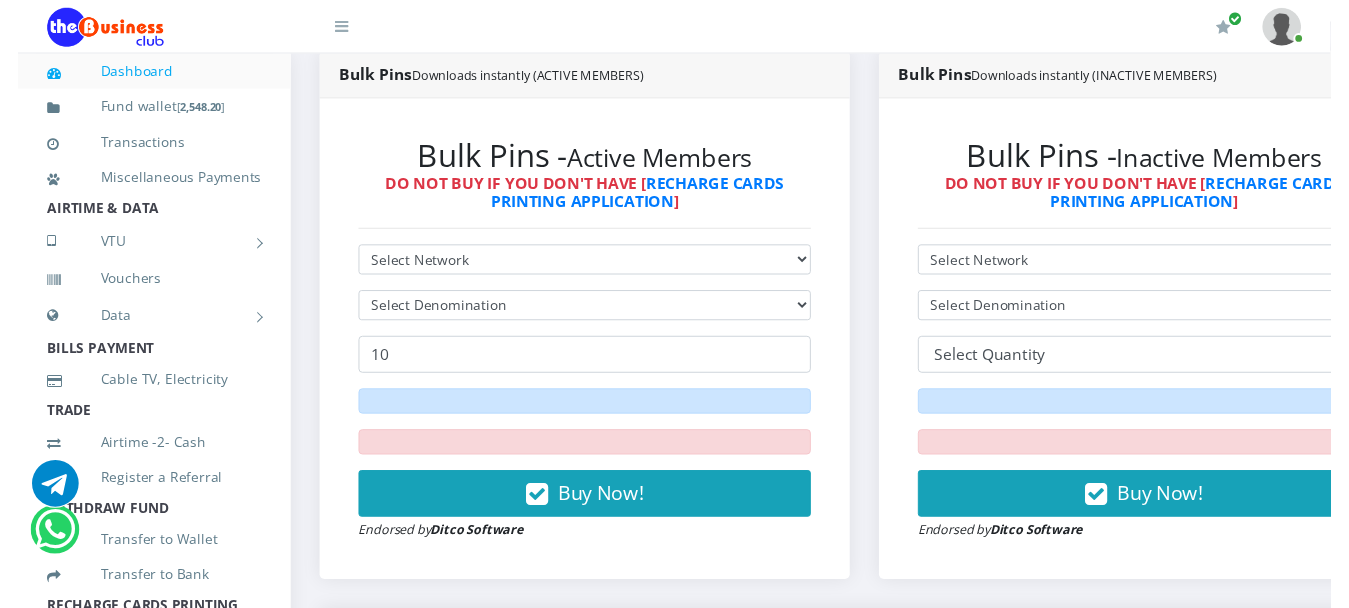 scroll, scrollTop: 564, scrollLeft: 0, axis: vertical 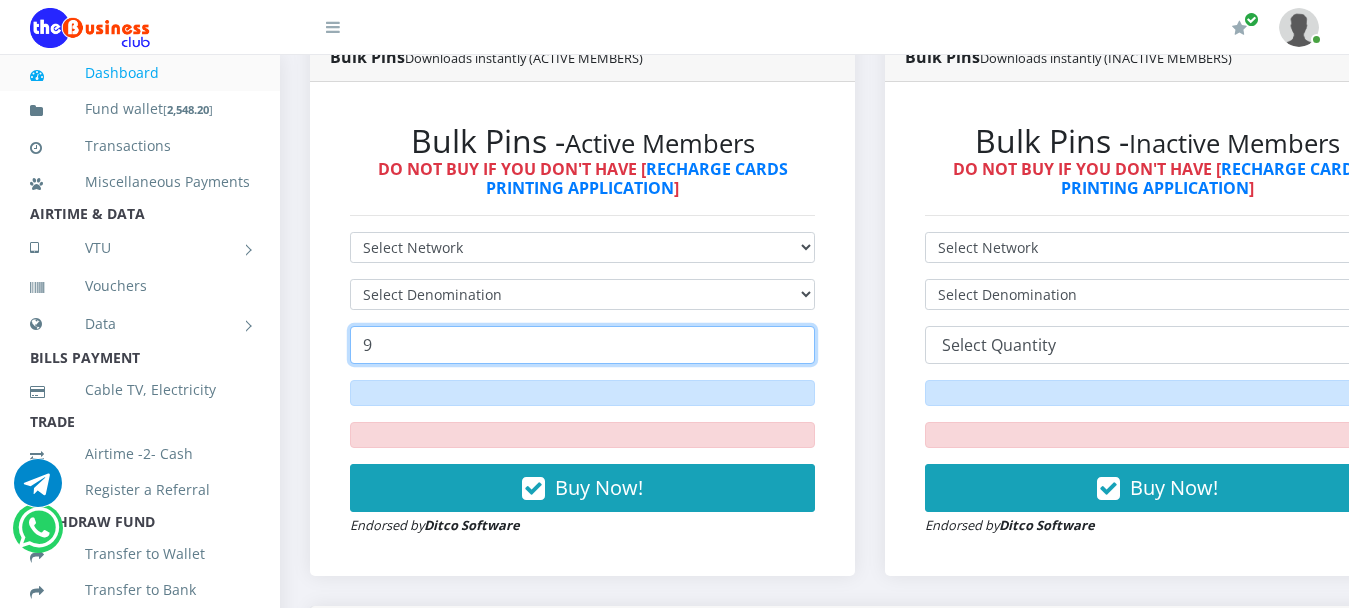 click on "9" at bounding box center [582, 345] 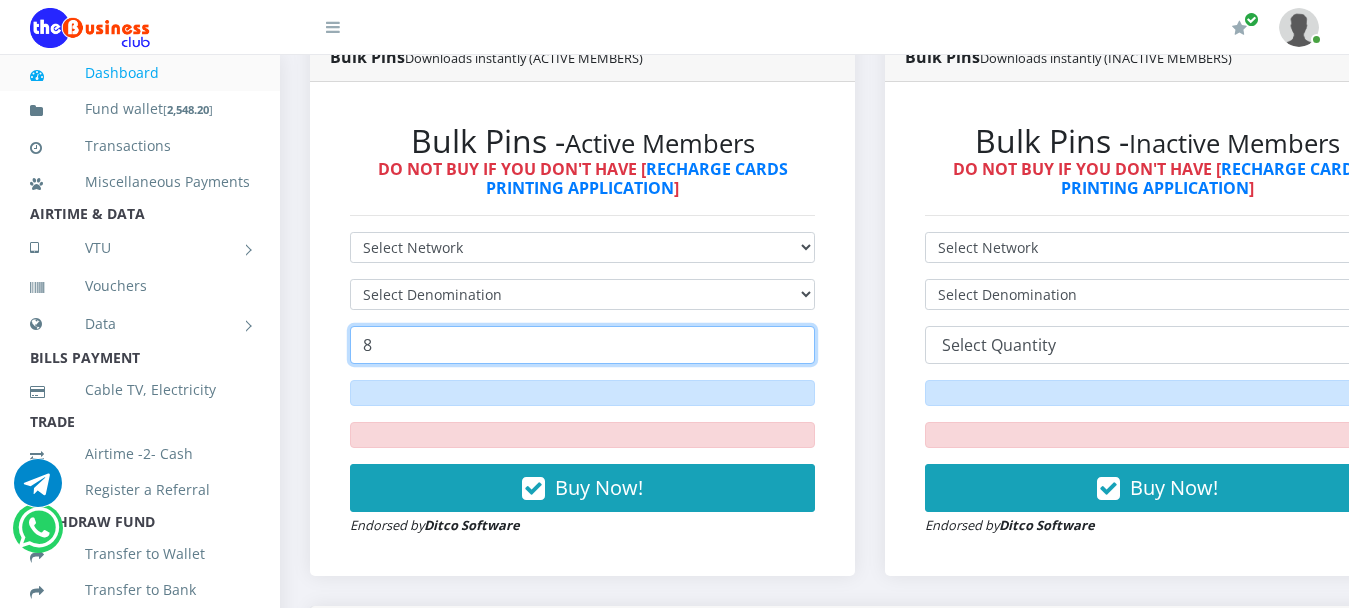 click on "8" at bounding box center [582, 345] 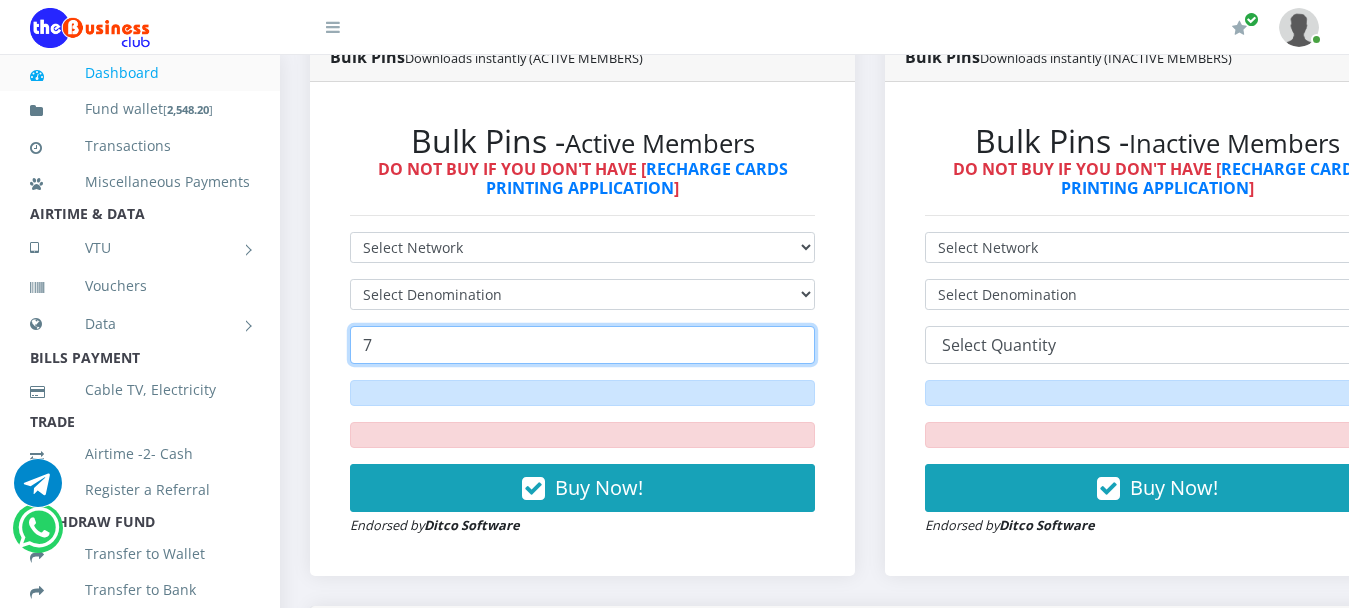 click on "7" at bounding box center [582, 345] 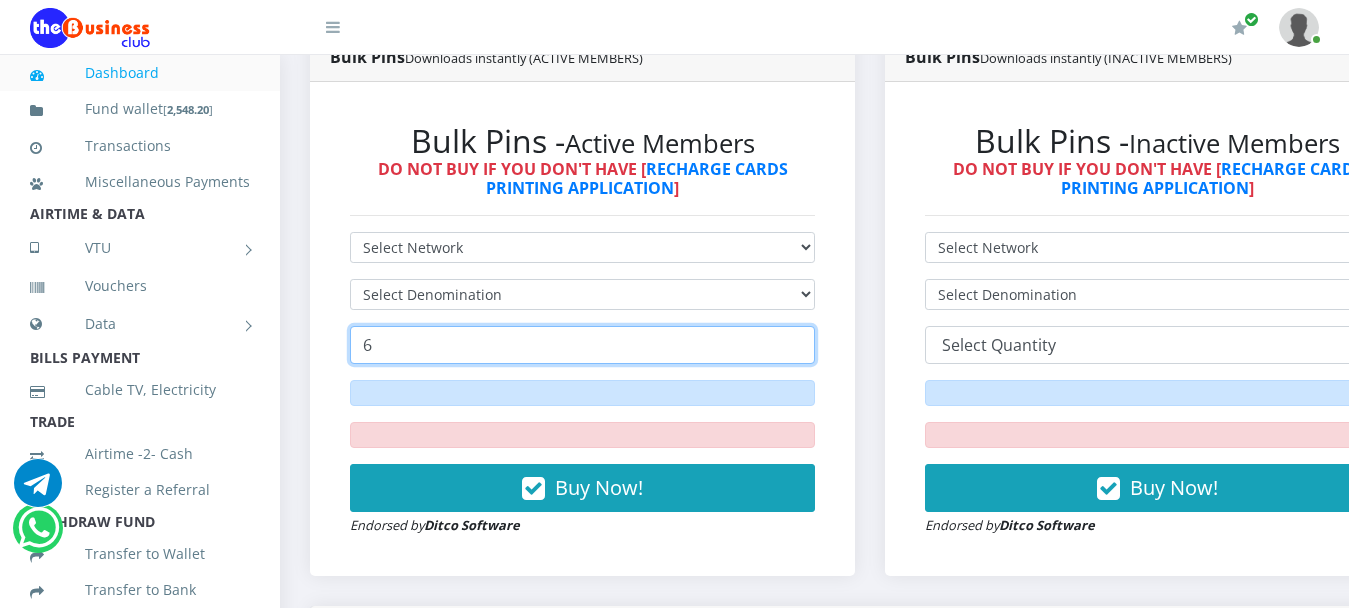 click on "6" at bounding box center (582, 345) 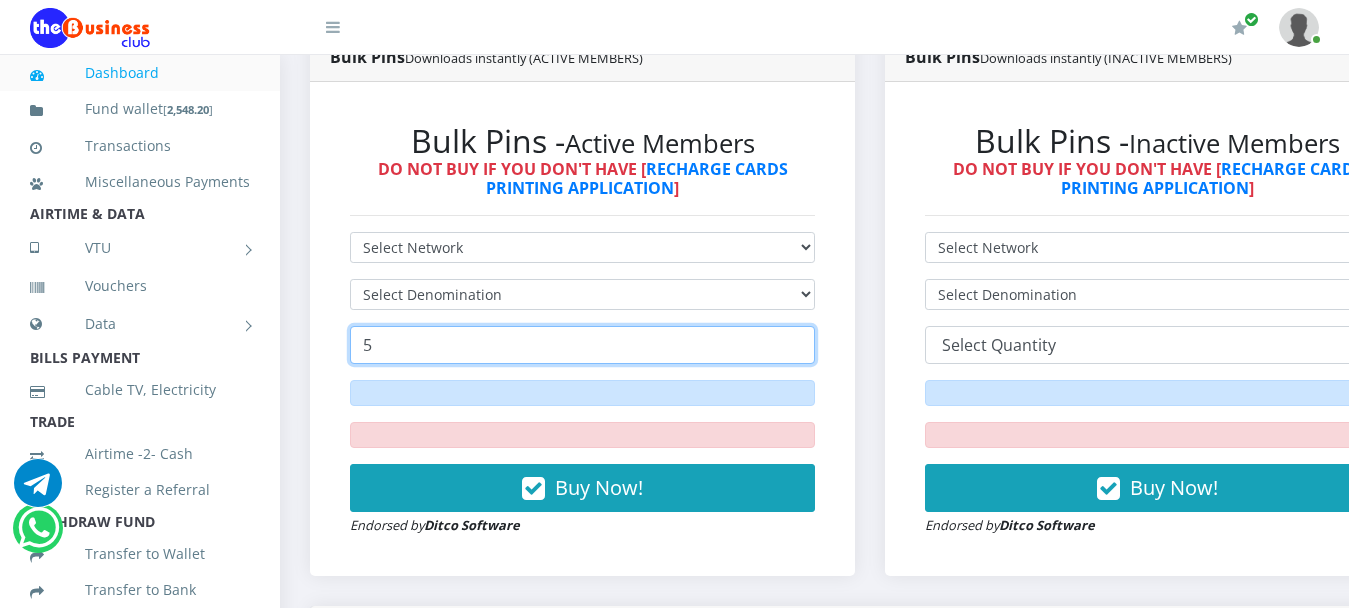 type on "5" 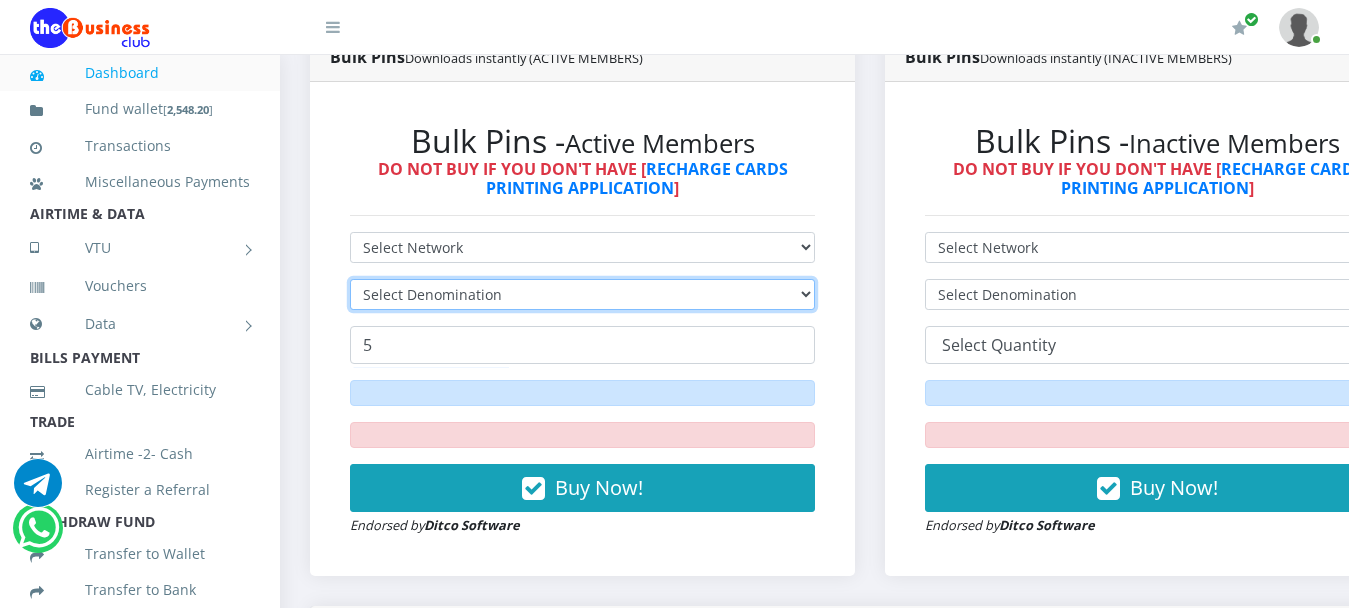 click on "Select Denomination" at bounding box center (582, 294) 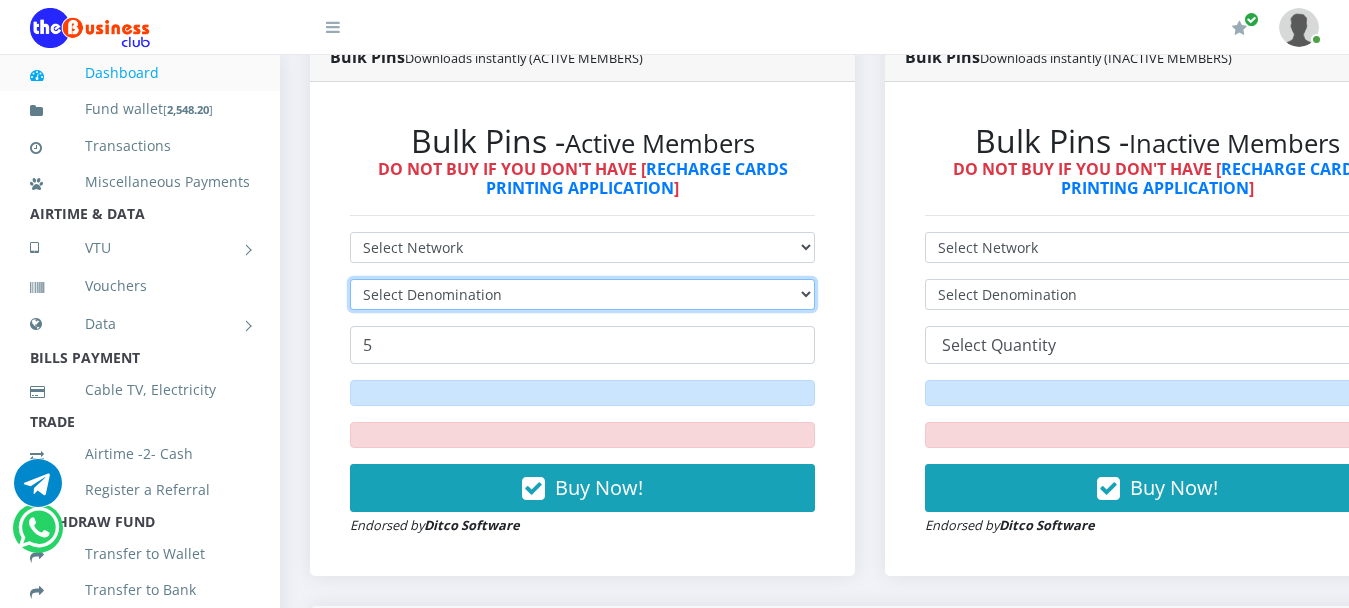 click on "Select Denomination" at bounding box center (582, 294) 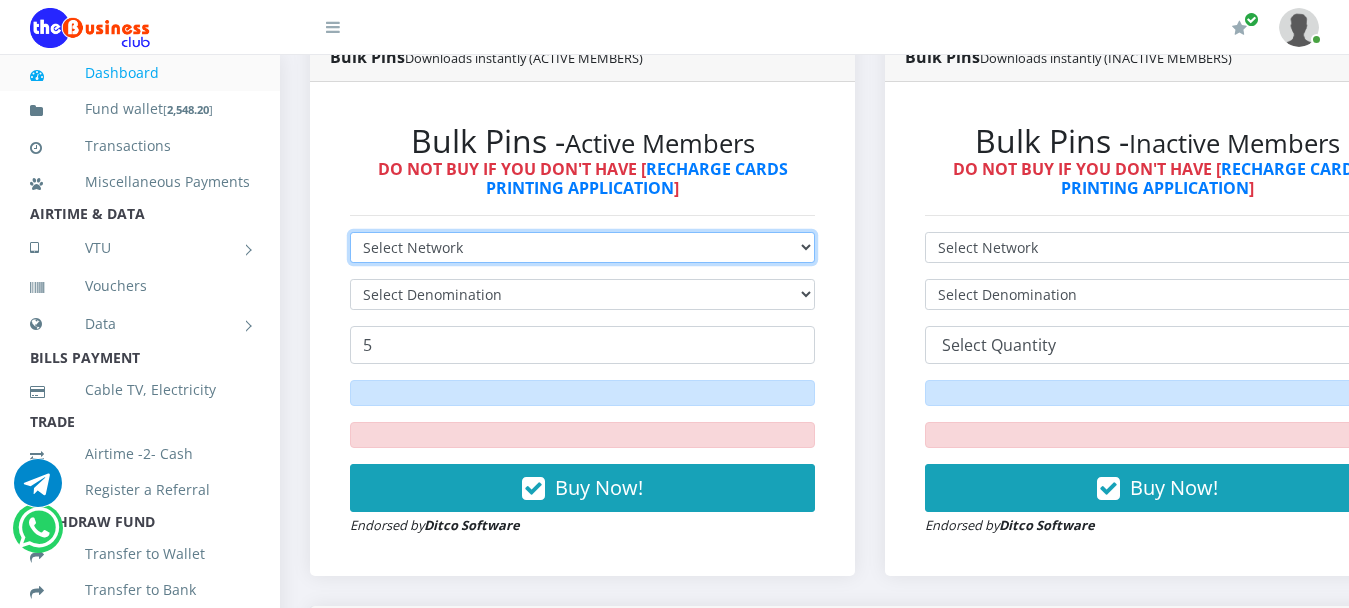 click on "Select Network
MTN
Globacom
9Mobile
Airtel" at bounding box center (582, 247) 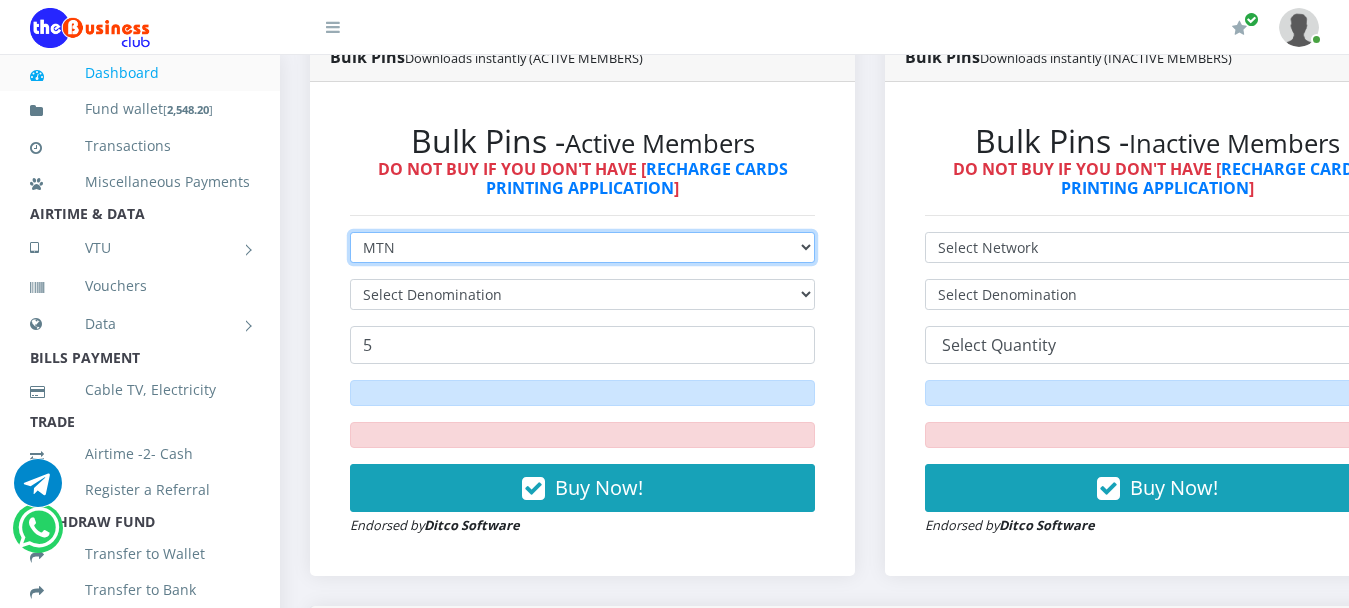 click on "Select Network
MTN
Globacom
9Mobile
Airtel" at bounding box center [582, 247] 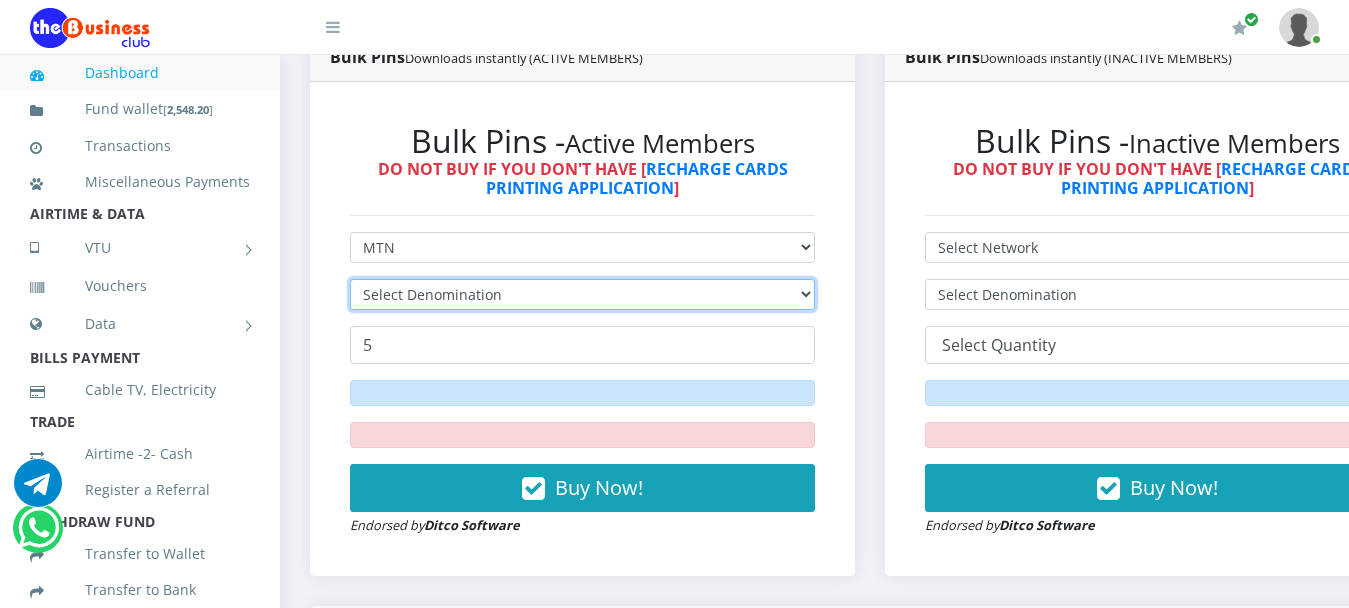 click on "Select Denomination" at bounding box center (582, 294) 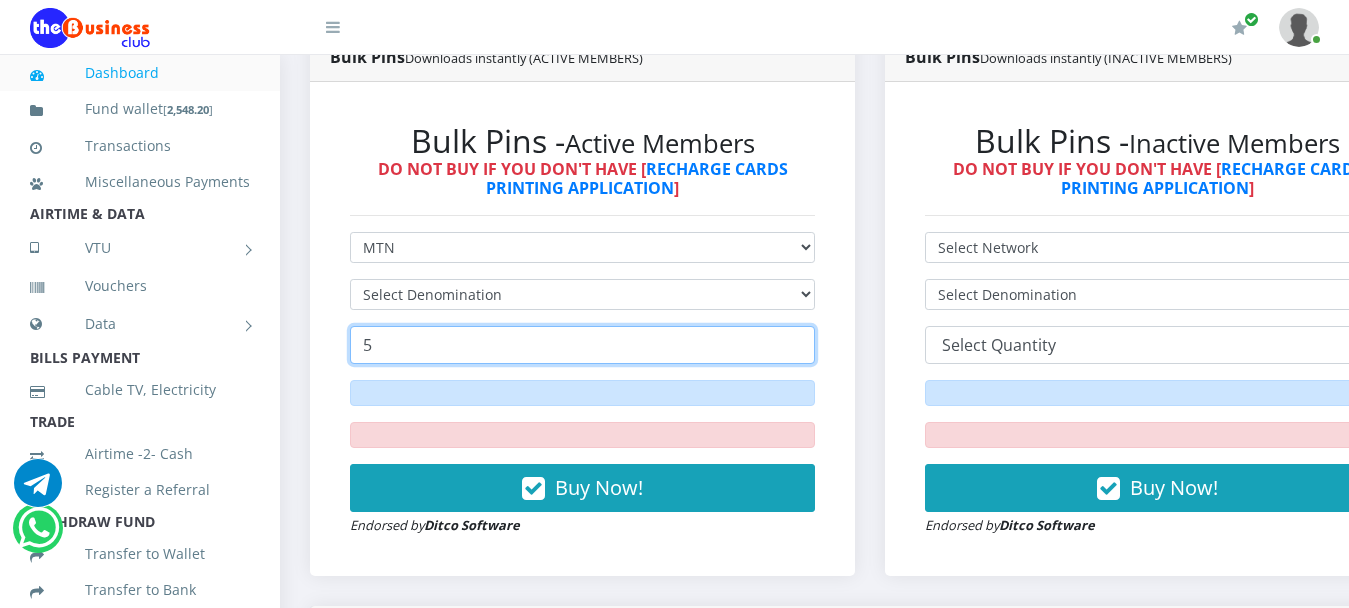 click on "5" at bounding box center (582, 345) 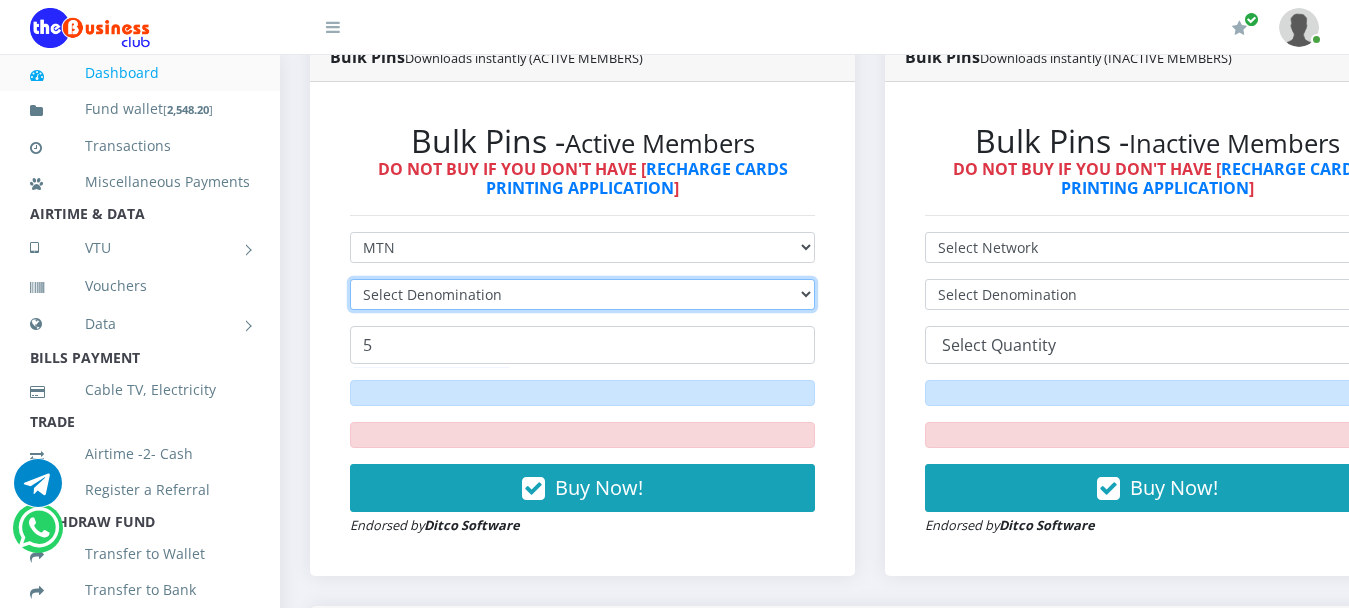 click on "Select Denomination" at bounding box center [582, 294] 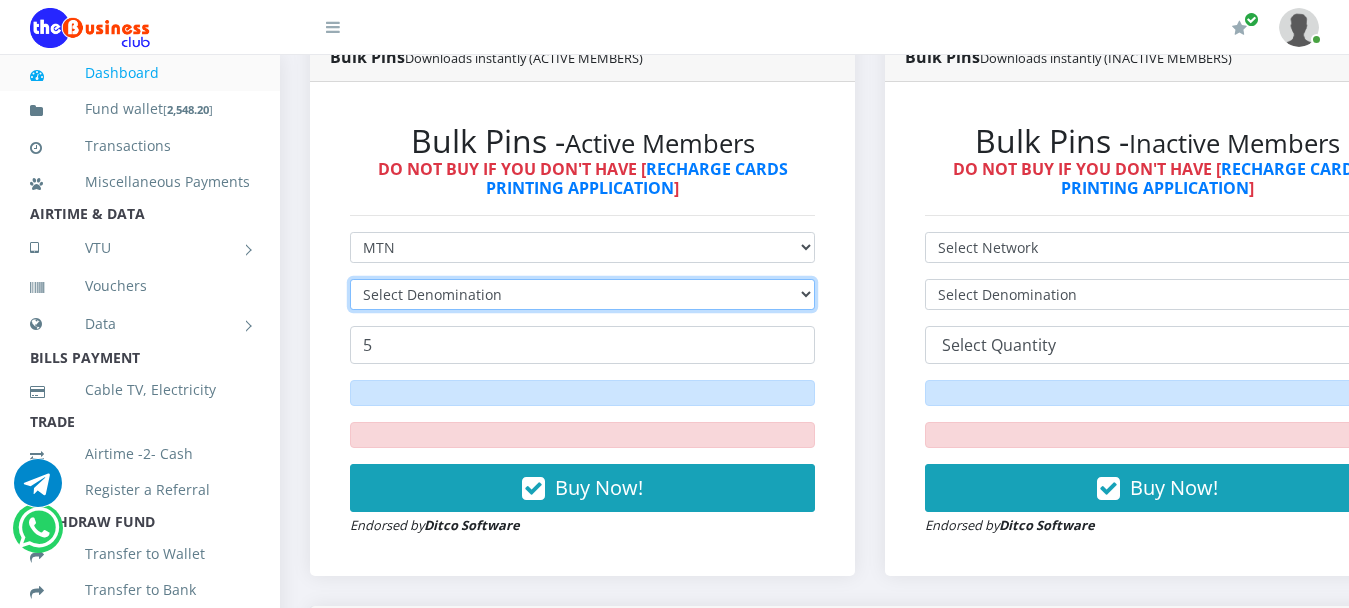 click on "Select Denomination" at bounding box center [582, 294] 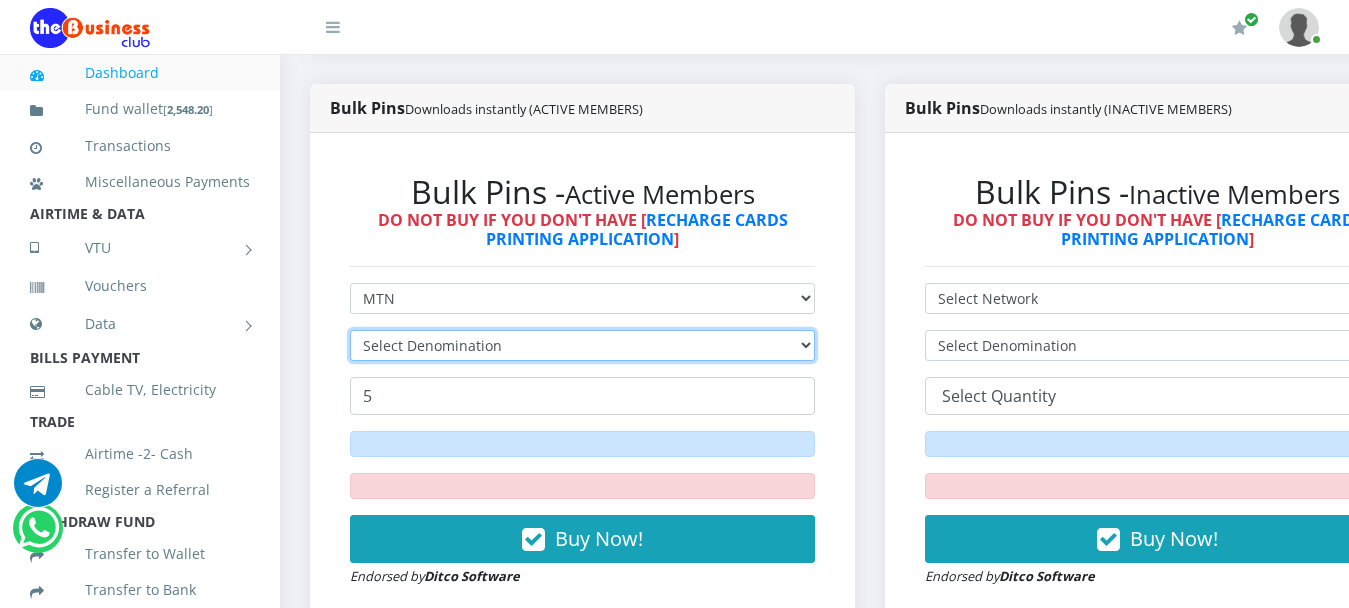scroll, scrollTop: 403, scrollLeft: 0, axis: vertical 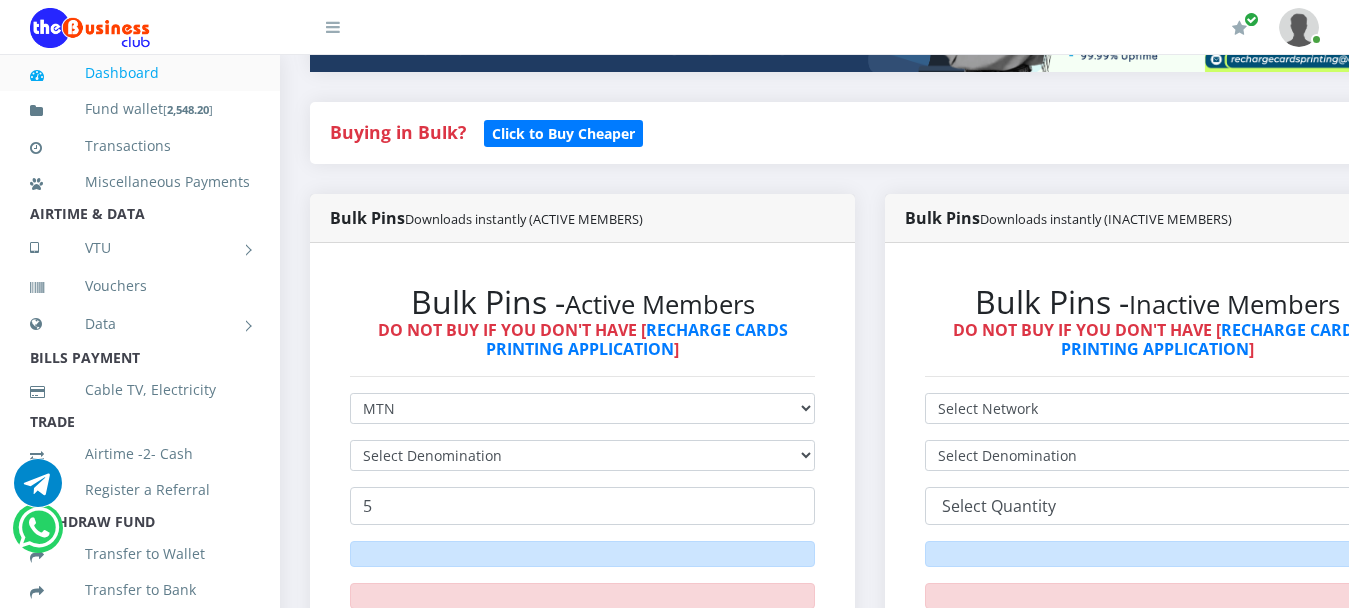 click on "Select Network
MTN
Globacom
9Mobile
Airtel
Select Denomination
5
Buy Now! Endorsed by" at bounding box center (582, 545) 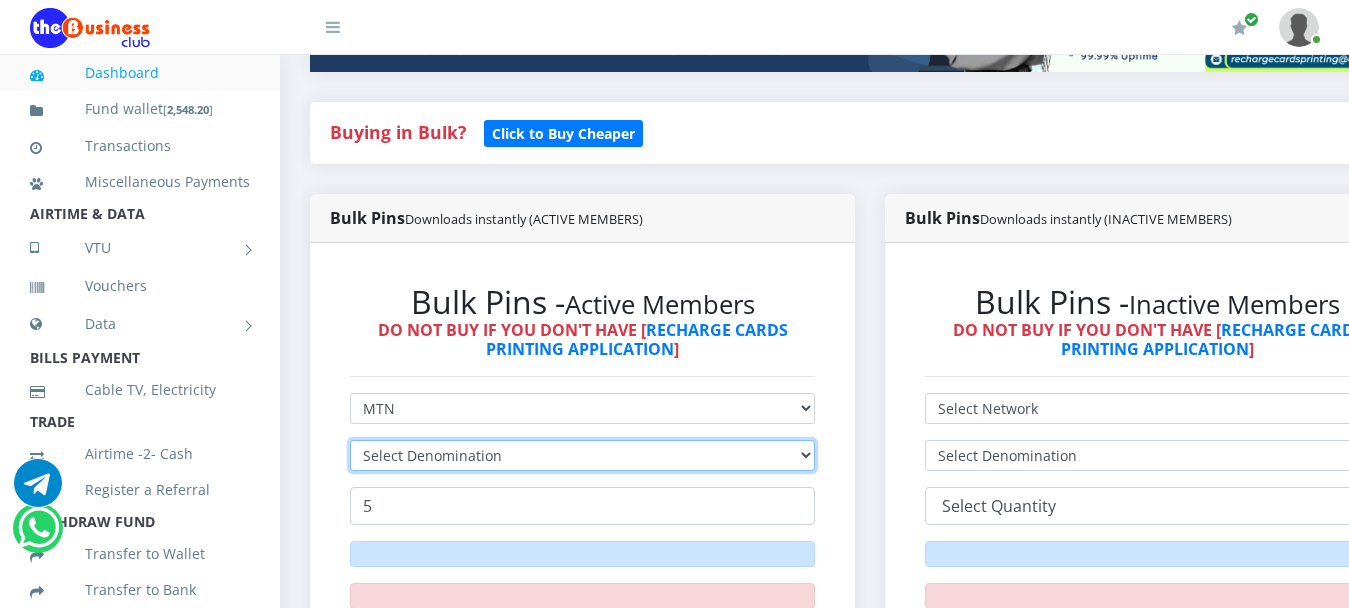 click on "Select Denomination" at bounding box center (582, 455) 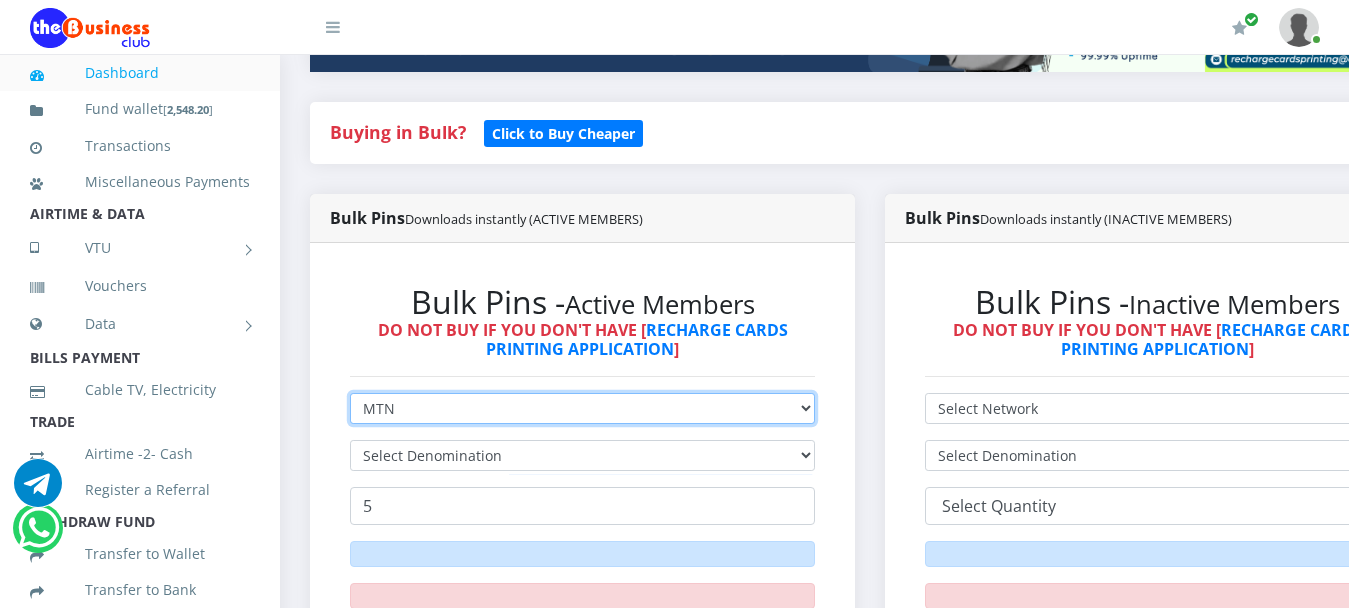 click on "Select Network
MTN
Globacom
9Mobile
Airtel" at bounding box center (582, 408) 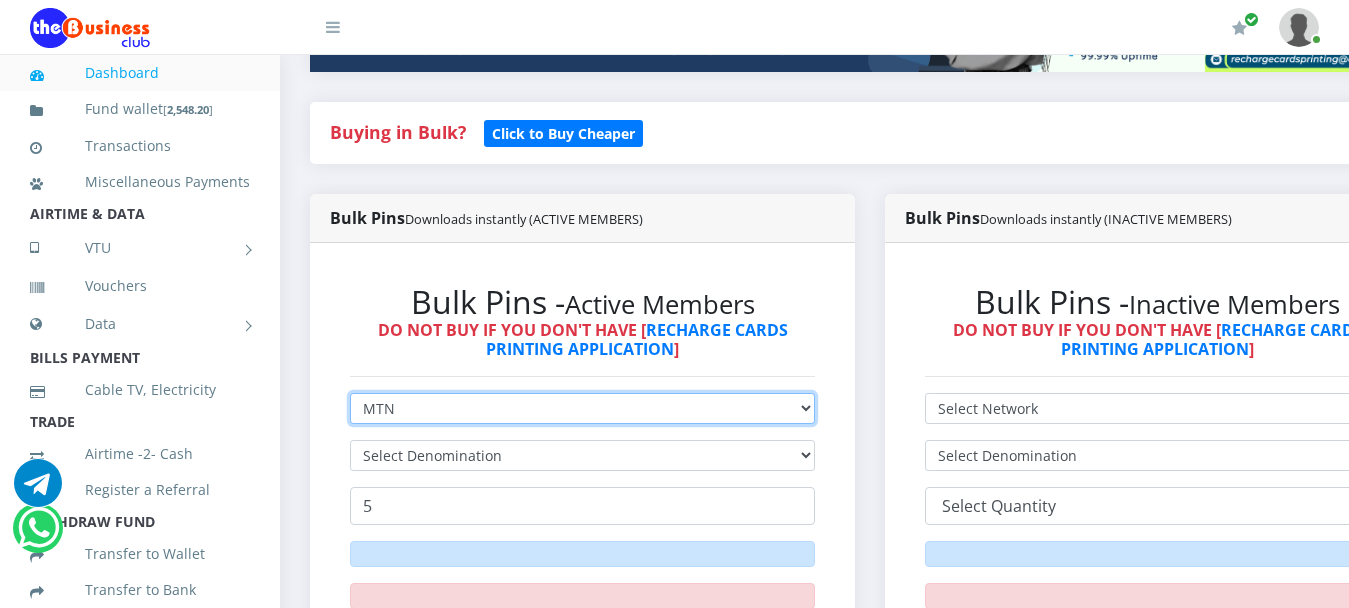 click on "Select Network
MTN
Globacom
9Mobile
Airtel" at bounding box center (582, 408) 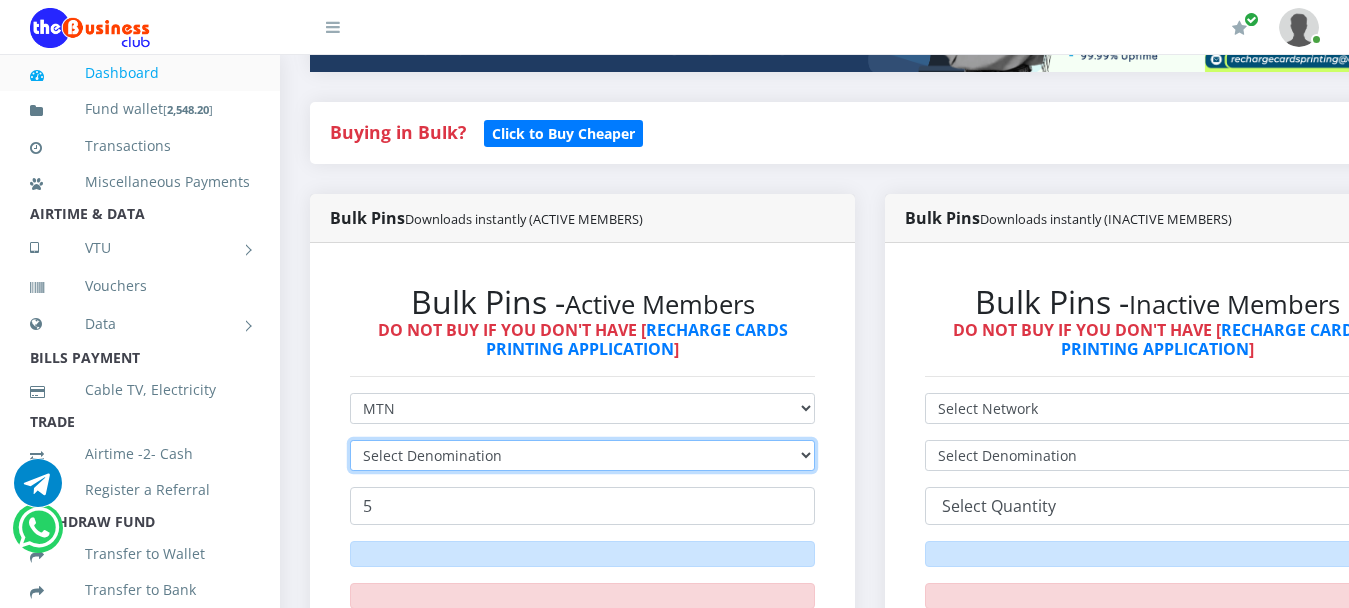 click on "Select Denomination" at bounding box center [582, 455] 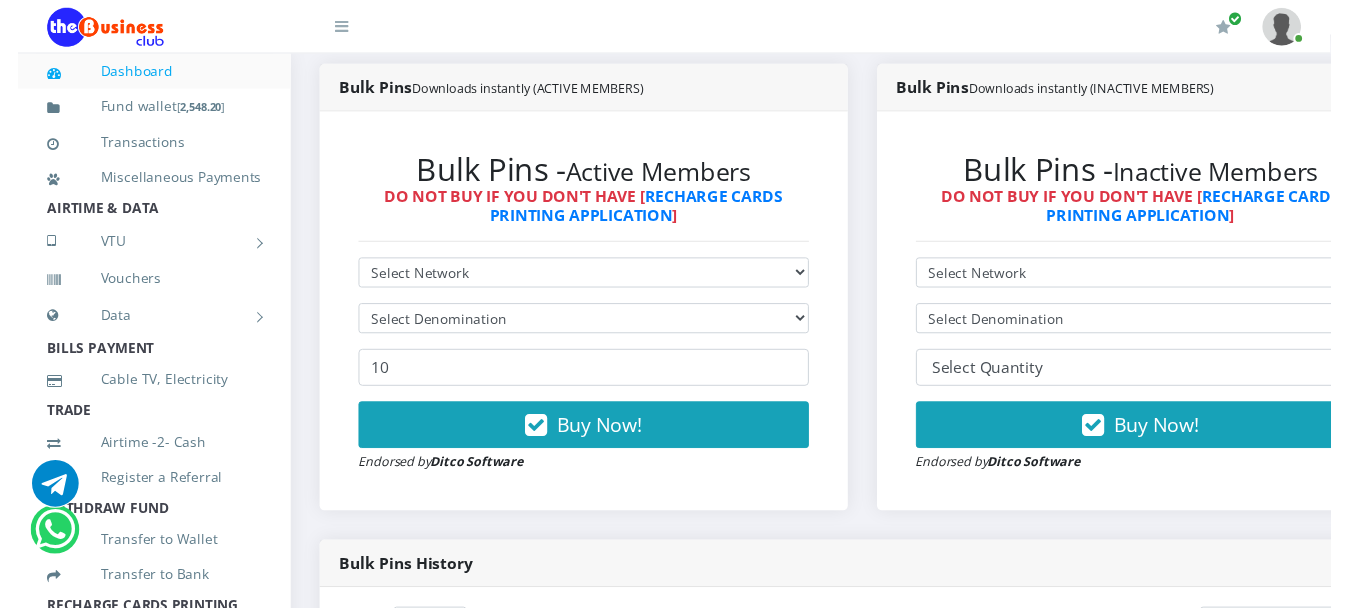scroll, scrollTop: 549, scrollLeft: 0, axis: vertical 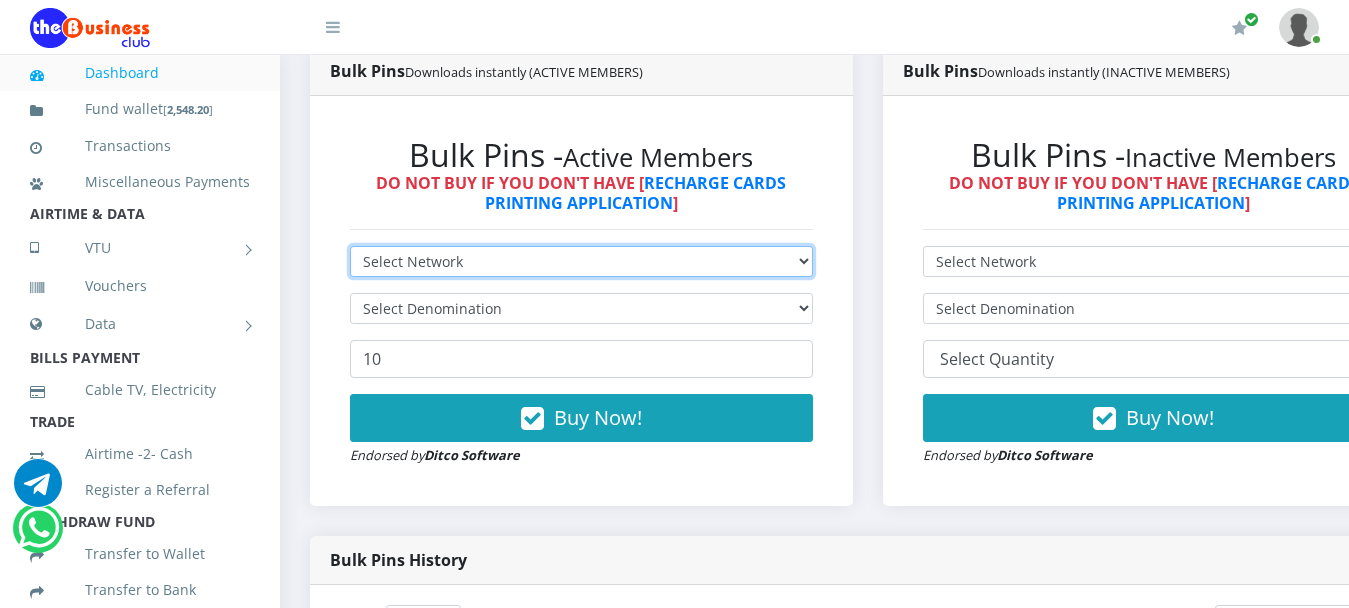 click on "Select Network
MTN
Globacom
9Mobile
Airtel" at bounding box center (581, 261) 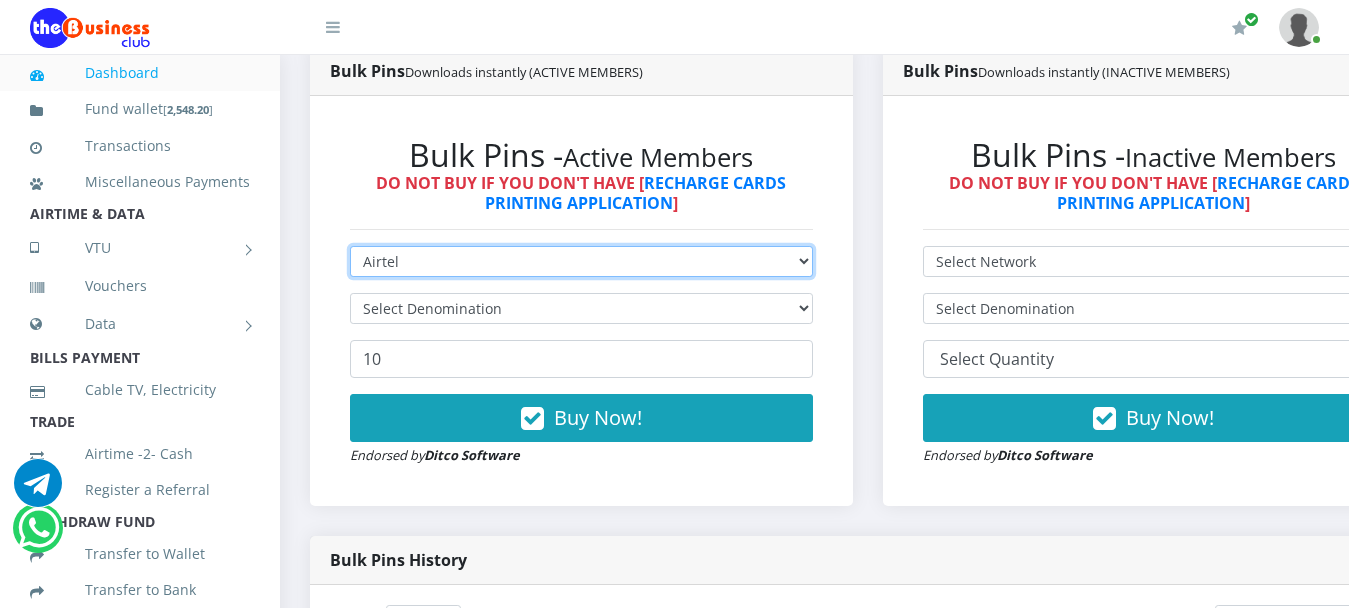 click on "Select Network
MTN
Globacom
9Mobile
Airtel" at bounding box center [581, 261] 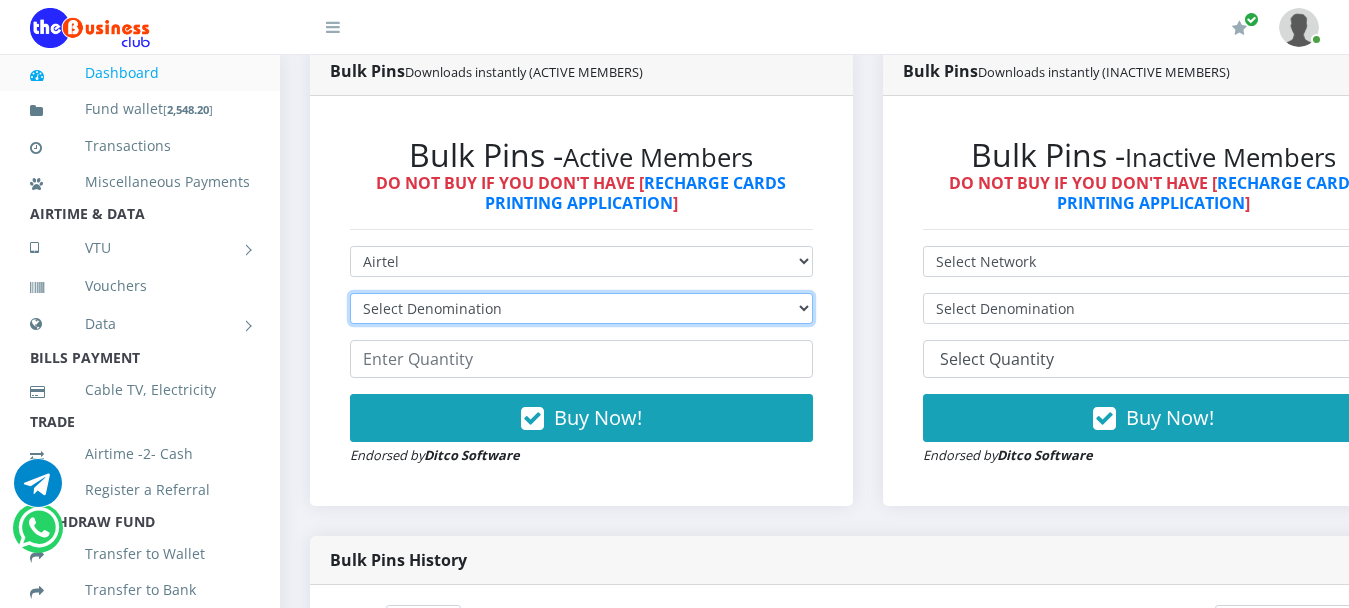 click on "Select Denomination Airtel NGN100 - ₦96.36 Airtel NGN200 - ₦192.72 Airtel NGN500 - ₦481.80 Airtel NGN1000 - ₦963.60" at bounding box center (581, 308) 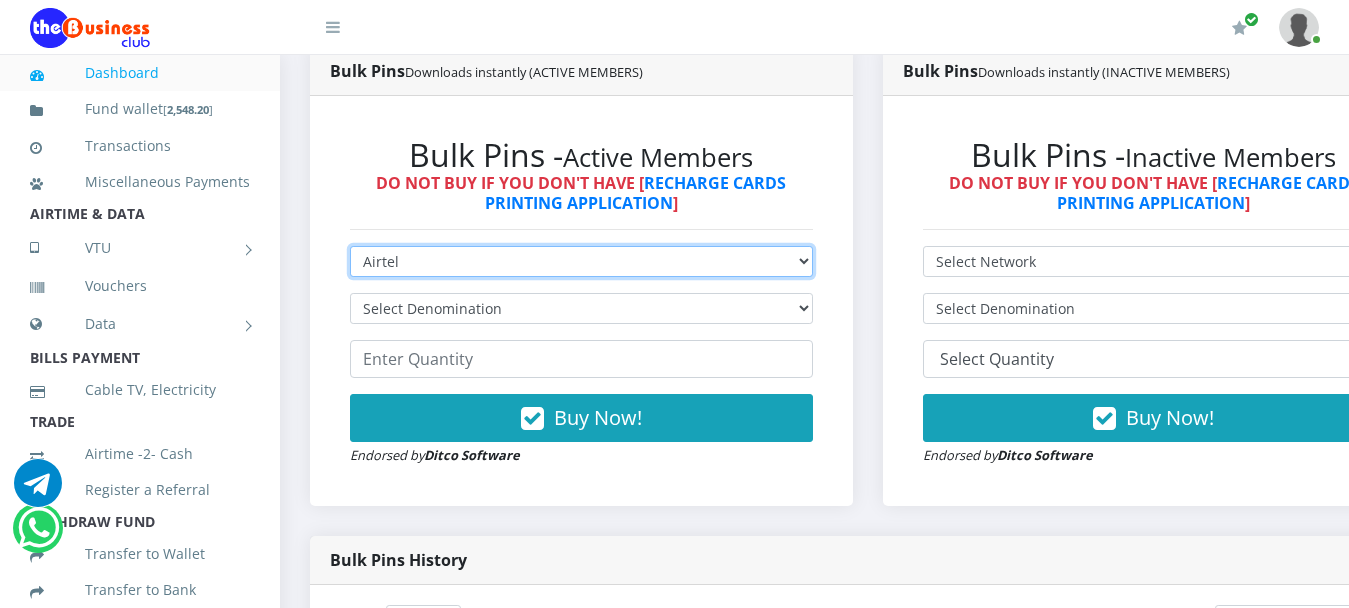 click on "Select Network
MTN
Globacom
9Mobile
Airtel" at bounding box center (581, 261) 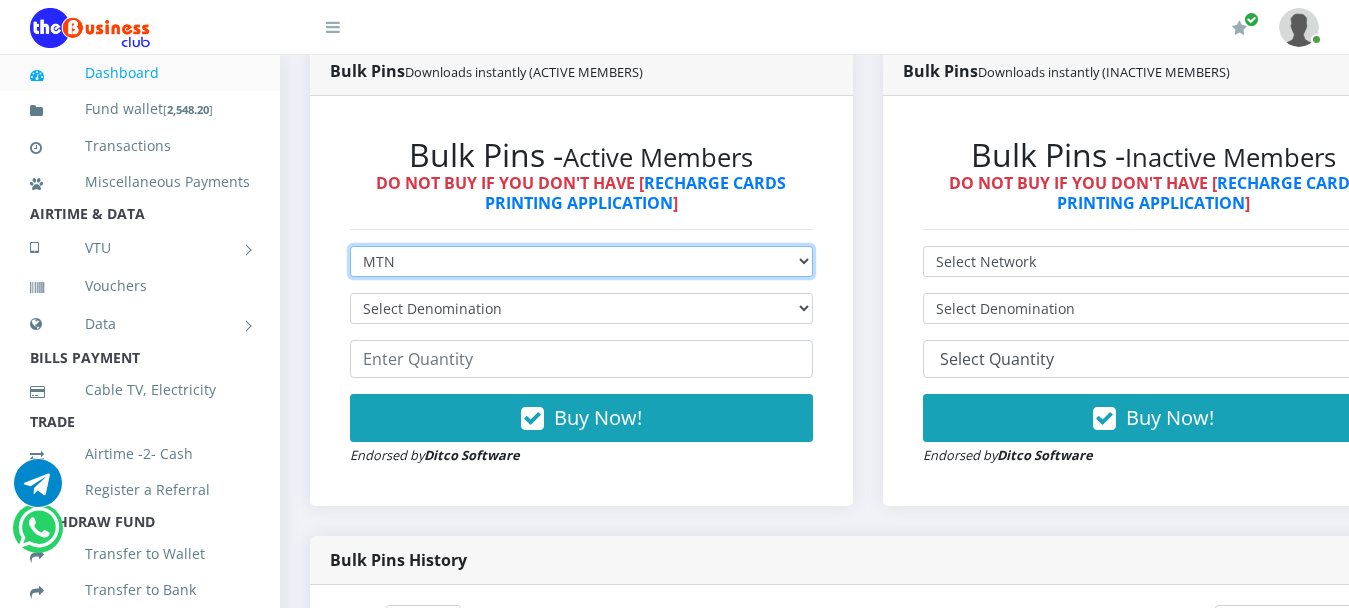 click on "Select Network
MTN
Globacom
9Mobile
Airtel" at bounding box center (581, 261) 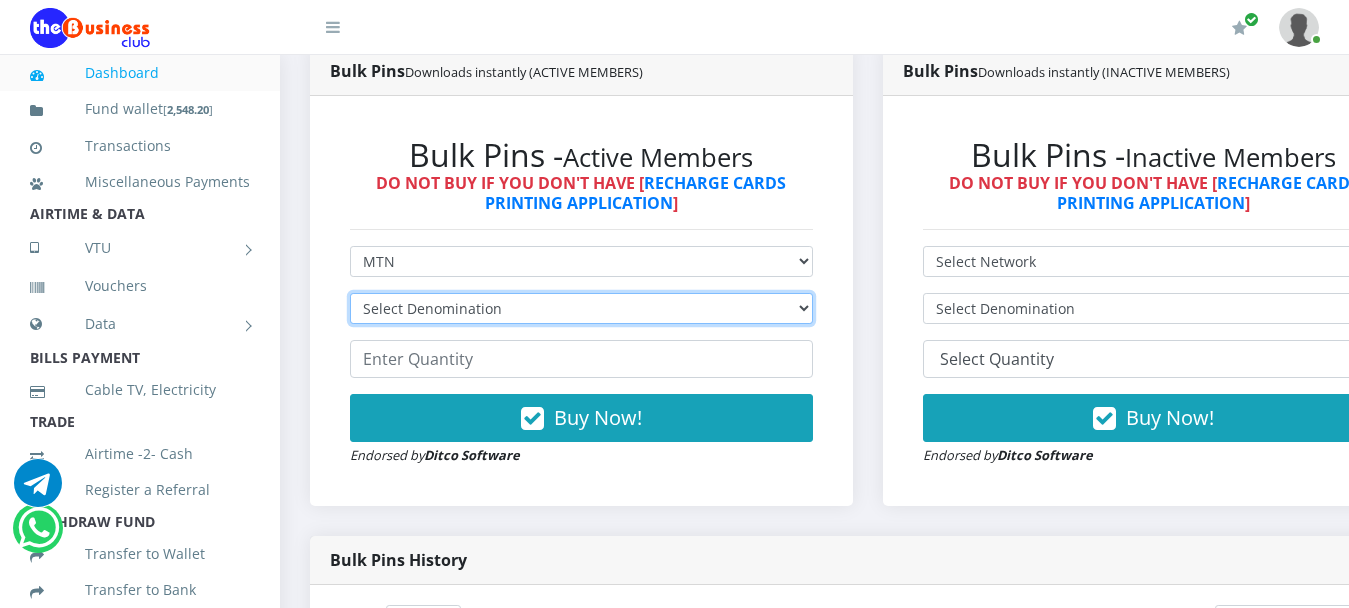 click on "Select Denomination" at bounding box center [581, 308] 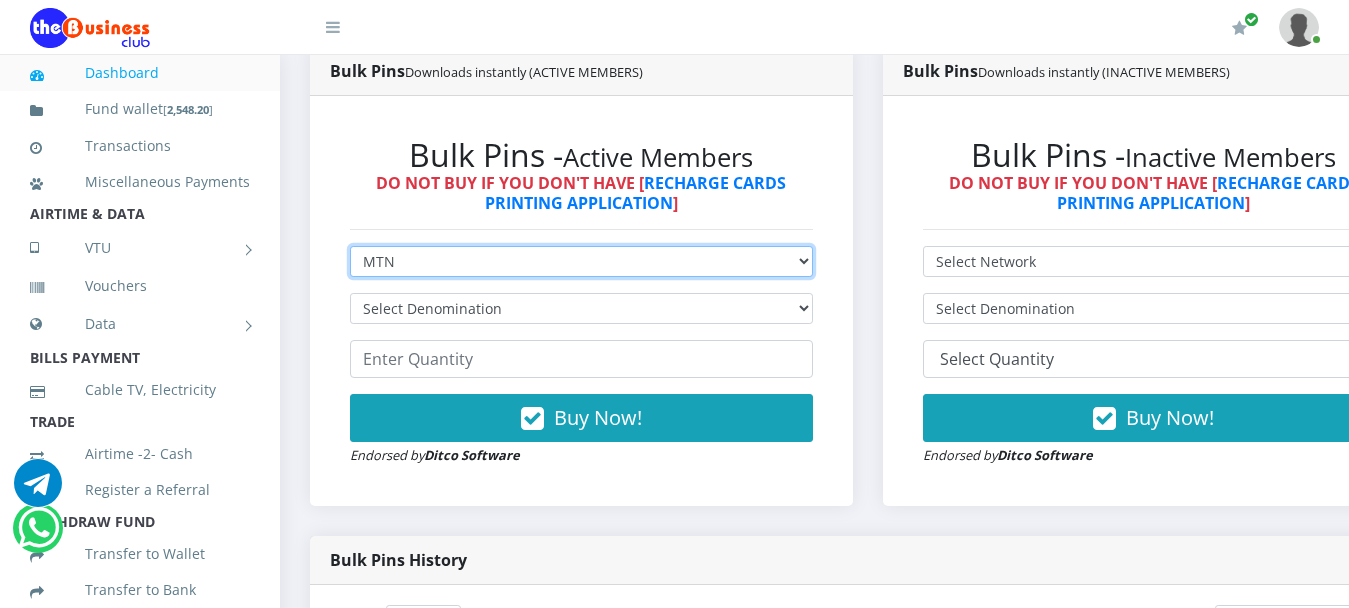 click on "Select Network
MTN
Globacom
9Mobile
Airtel" at bounding box center [581, 261] 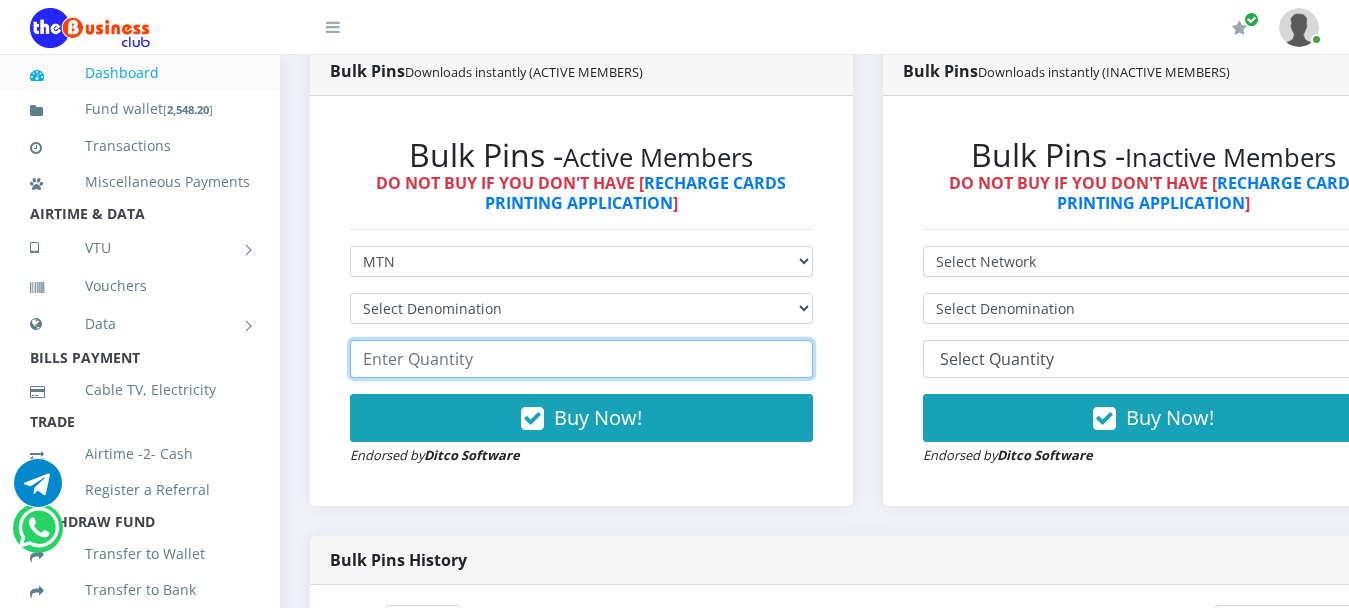 click at bounding box center [581, 359] 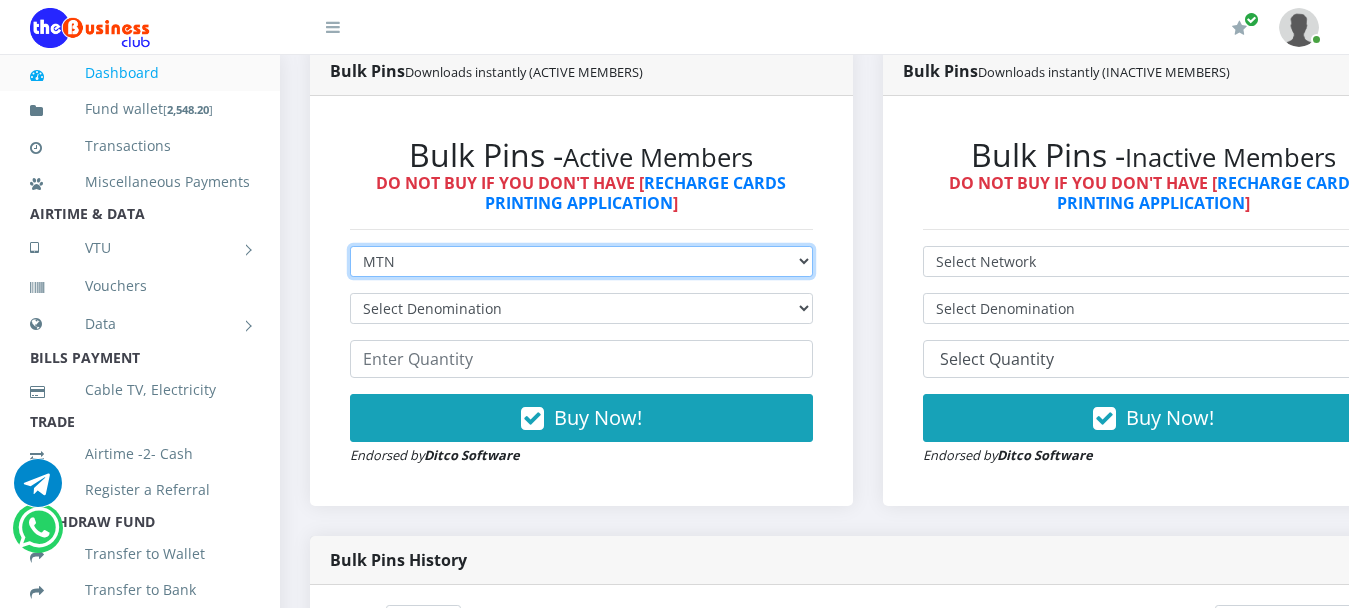 click on "Select Network
MTN
Globacom
9Mobile
Airtel" at bounding box center [581, 261] 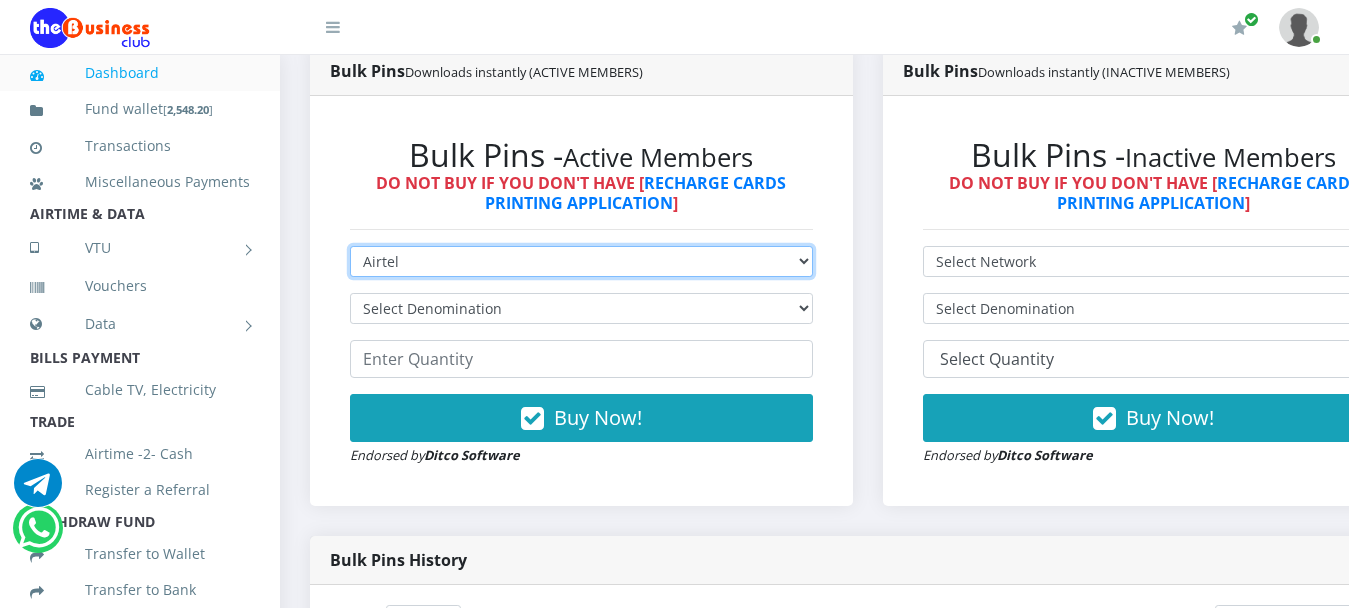 click on "Select Network
MTN
Globacom
9Mobile
Airtel" at bounding box center [581, 261] 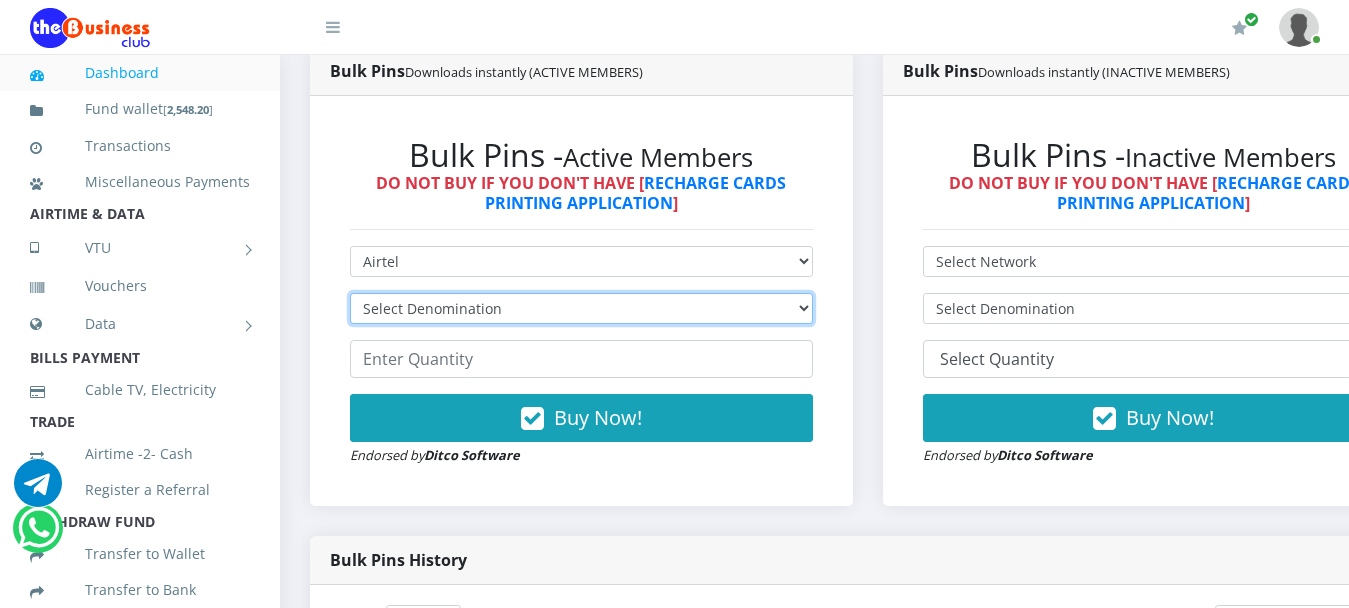 click on "Select Denomination" at bounding box center [581, 308] 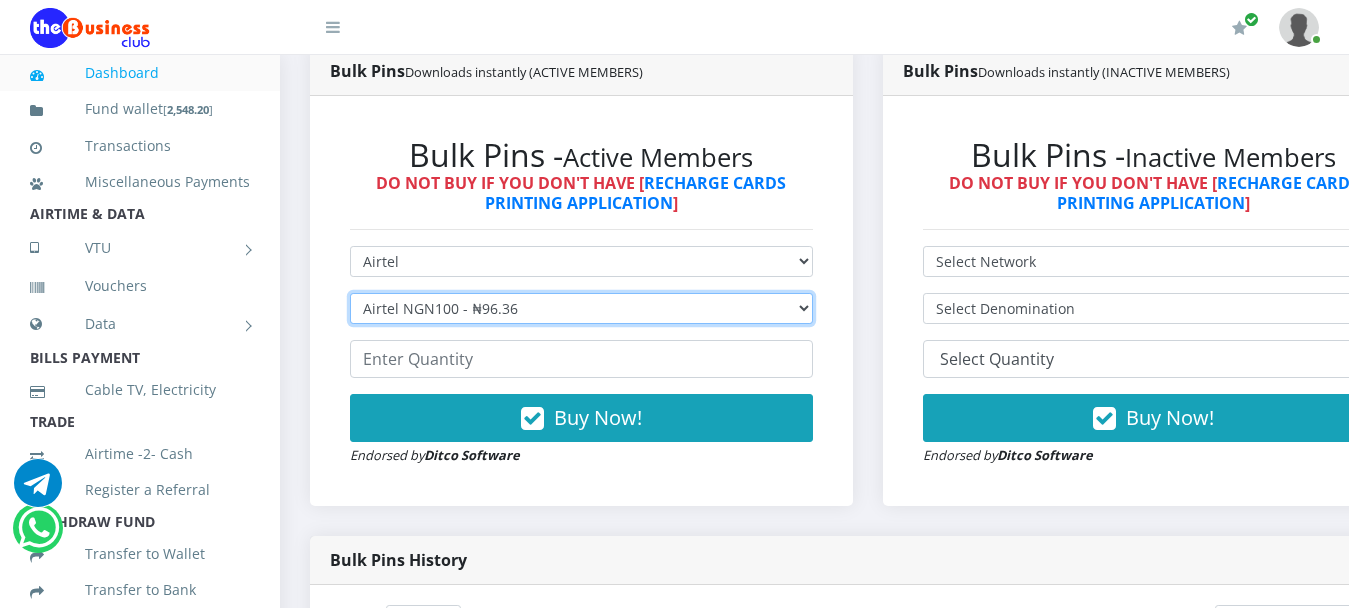 click on "Select Denomination Airtel NGN100 - ₦96.36 Airtel NGN200 - ₦192.72 Airtel NGN500 - ₦481.80 Airtel NGN1000 - ₦963.60" at bounding box center (581, 308) 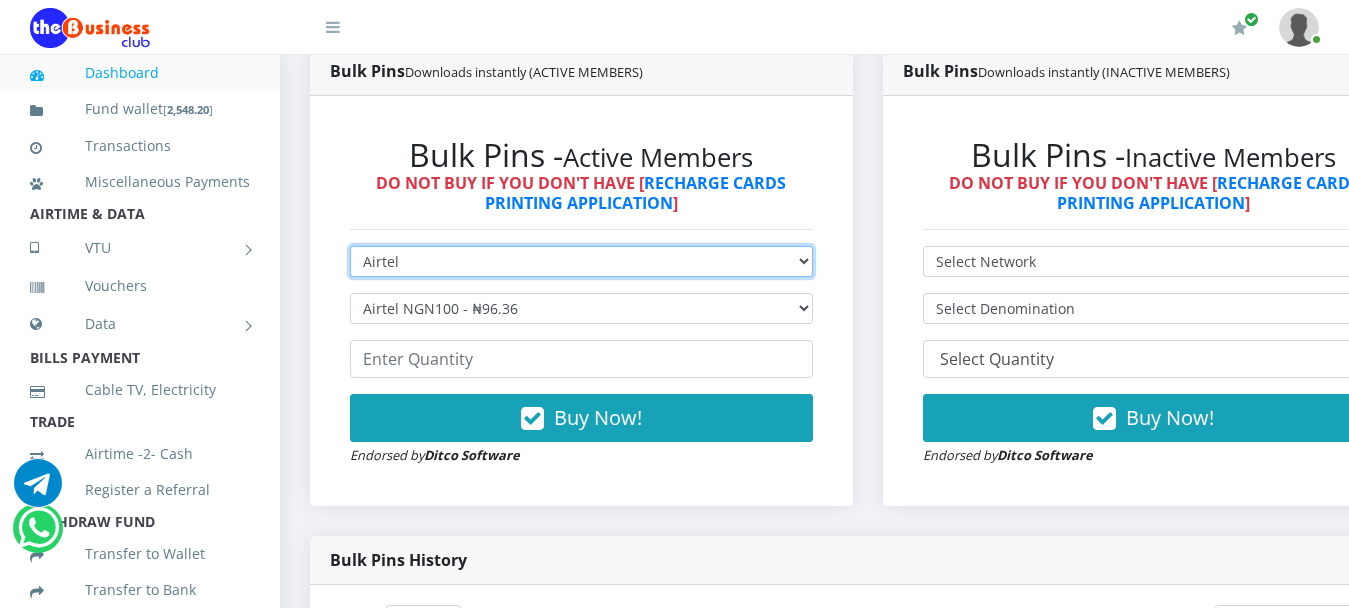 click on "Select Network
MTN
Globacom
9Mobile
Airtel" at bounding box center [581, 261] 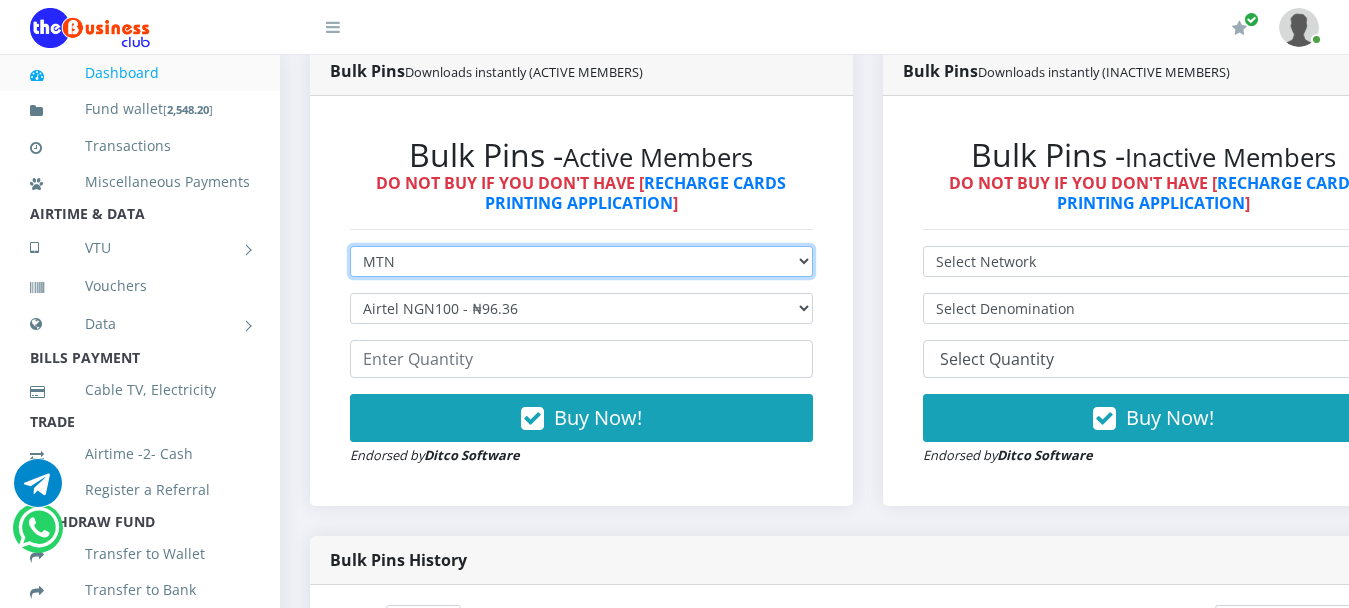 click on "Select Network
MTN
Globacom
9Mobile
Airtel" at bounding box center [581, 261] 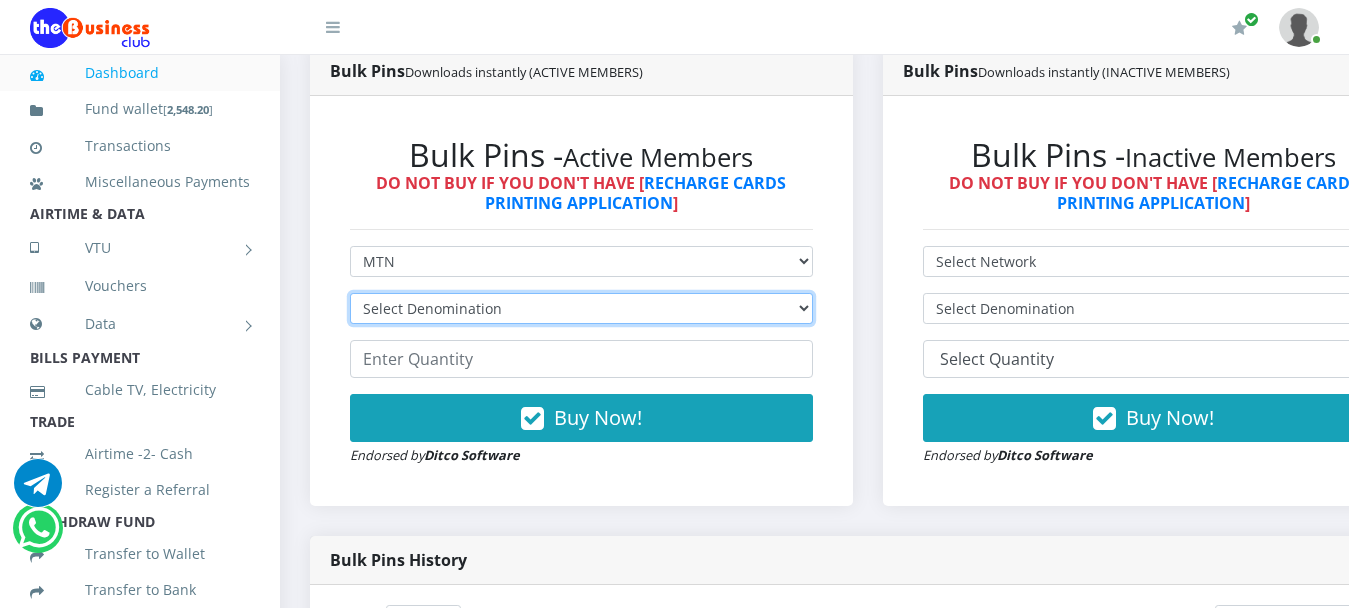 click on "Select Denomination" at bounding box center [581, 308] 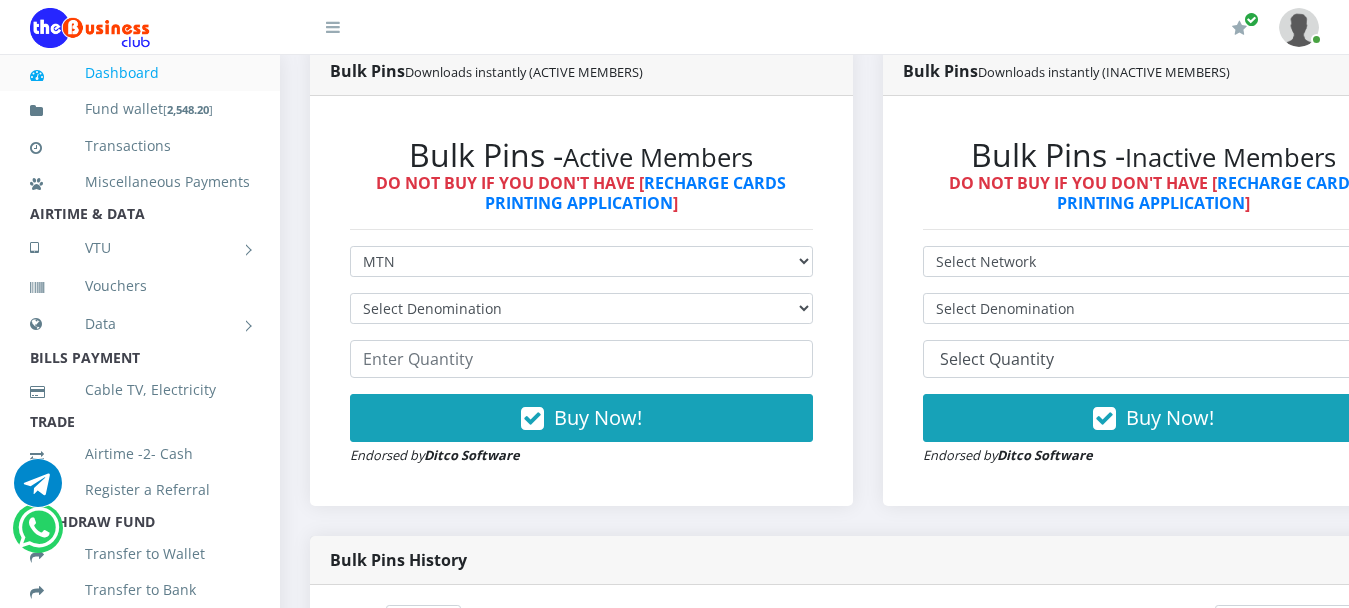 click on "Select Network
MTN
Globacom
9Mobile
Airtel
Select Denomination MTN NGN100 - ₦96.94 MTN NGN200 - ₦193.88 MTN NGN400 - ₦387.76 MTN NGN500 - ₦484.70 MTN NGN1000 - ₦969.40 MTN NGN1500 - ₦1,454.10" at bounding box center (581, 356) 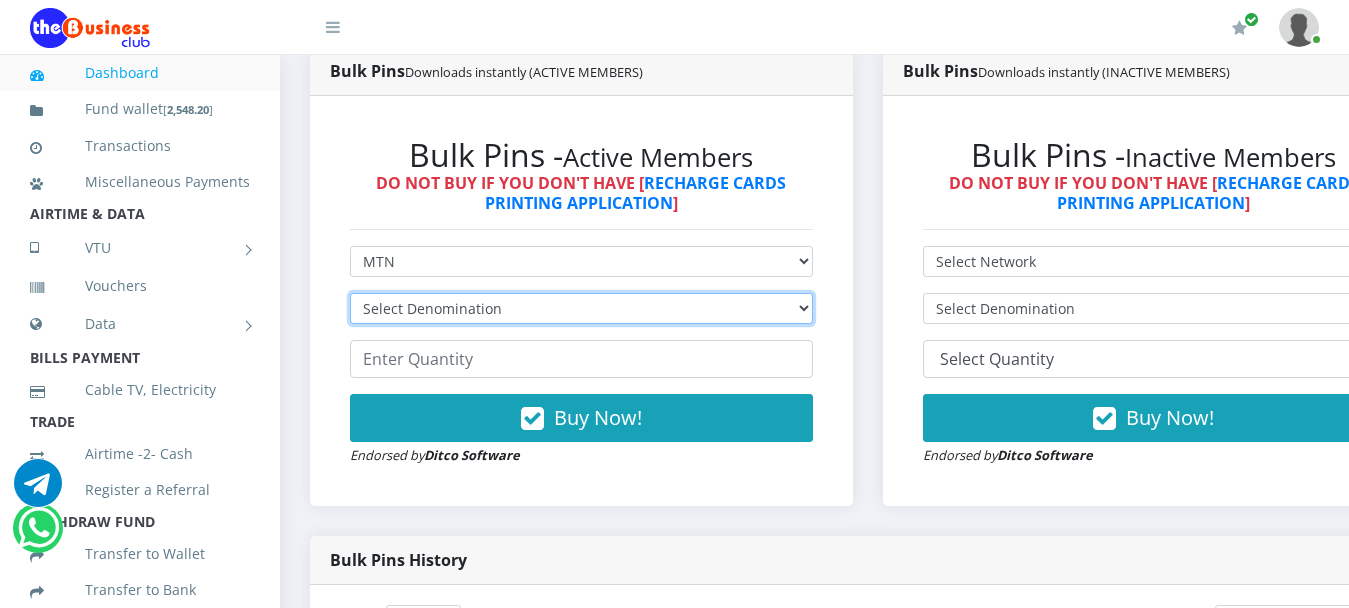click on "Select Denomination MTN NGN100 - ₦96.94 MTN NGN200 - ₦193.88 MTN NGN400 - ₦387.76 MTN NGN500 - ₦484.70 MTN NGN1000 - ₦969.40 MTN NGN1500 - ₦1,454.10" at bounding box center (581, 308) 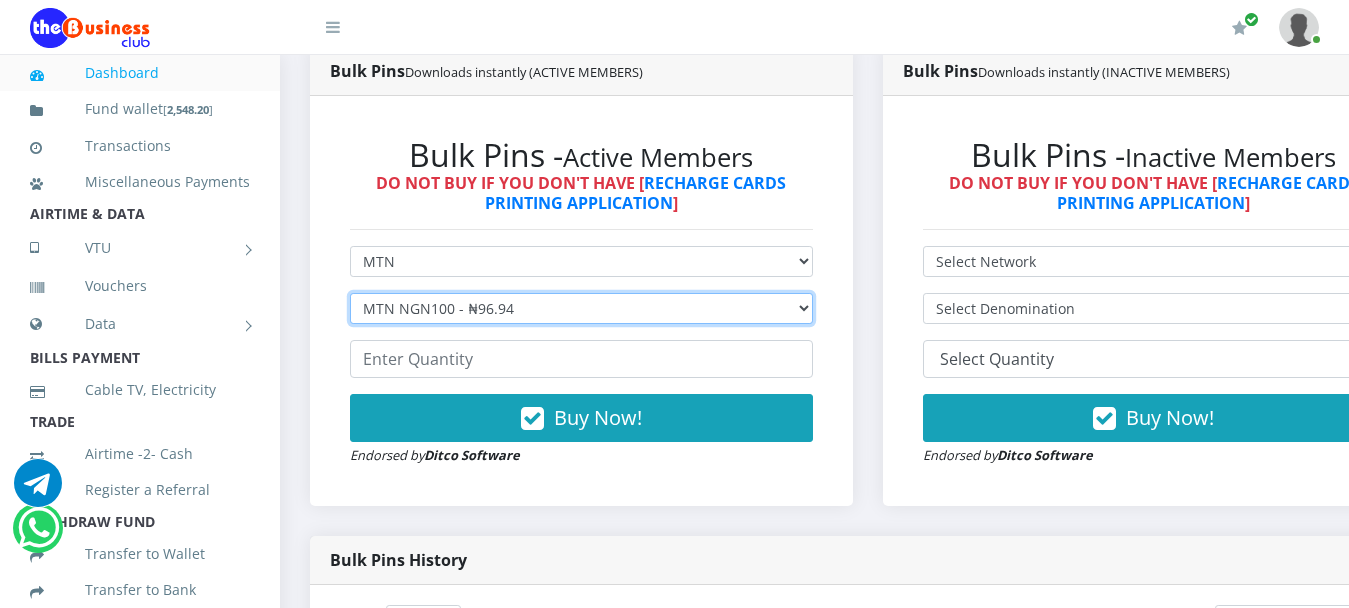 click on "Select Denomination MTN NGN100 - ₦96.94 MTN NGN200 - ₦193.88 MTN NGN400 - ₦387.76 MTN NGN500 - ₦484.70 MTN NGN1000 - ₦969.40 MTN NGN1500 - ₦1,454.10" at bounding box center (581, 308) 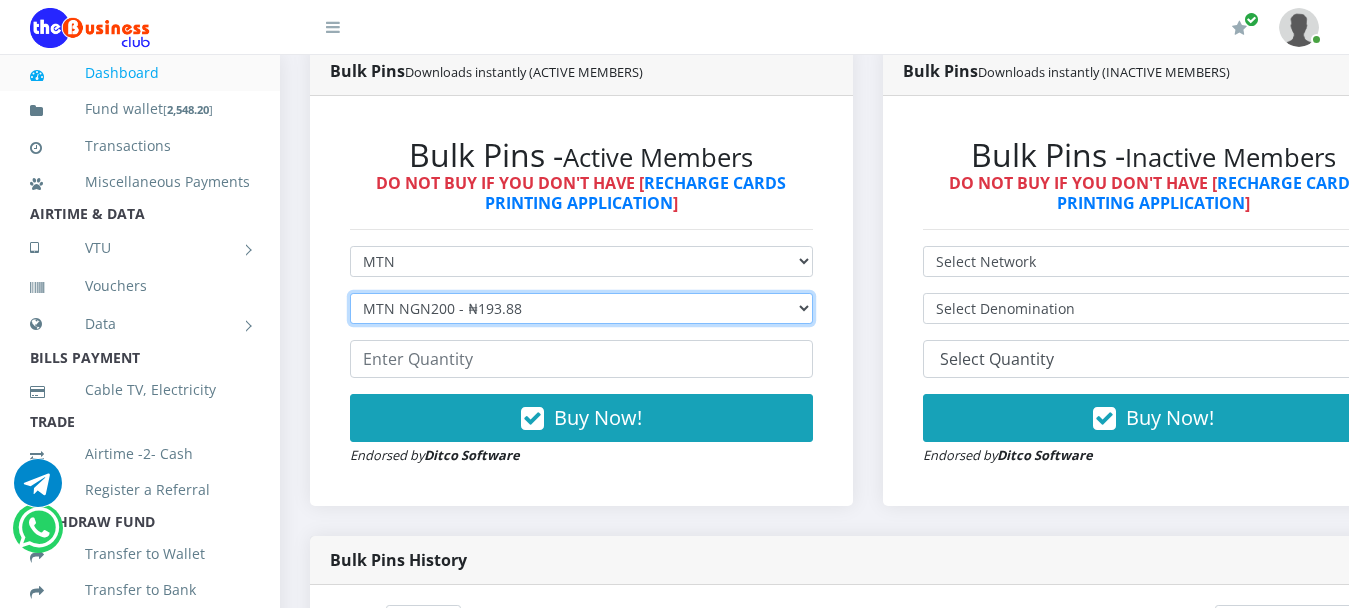 click on "Select Denomination MTN NGN100 - ₦96.94 MTN NGN200 - ₦193.88 MTN NGN400 - ₦387.76 MTN NGN500 - ₦484.70 MTN NGN1000 - ₦969.40 MTN NGN1500 - ₦1,454.10" at bounding box center (581, 308) 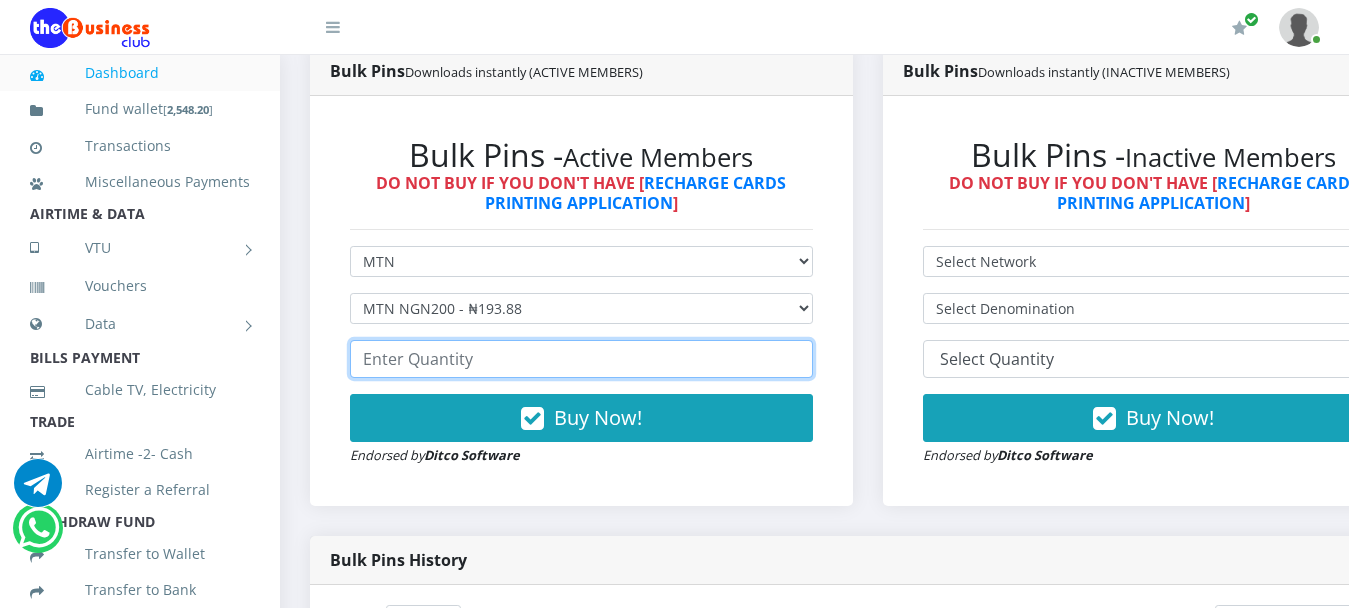 click at bounding box center [581, 359] 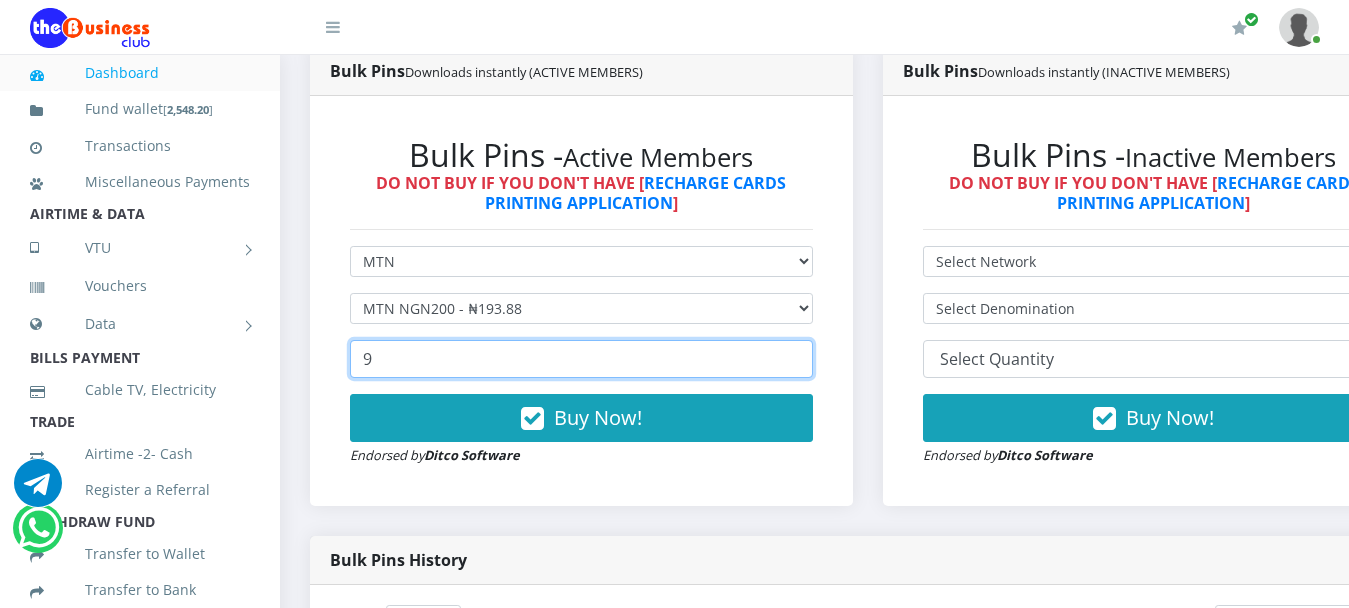 type on "10" 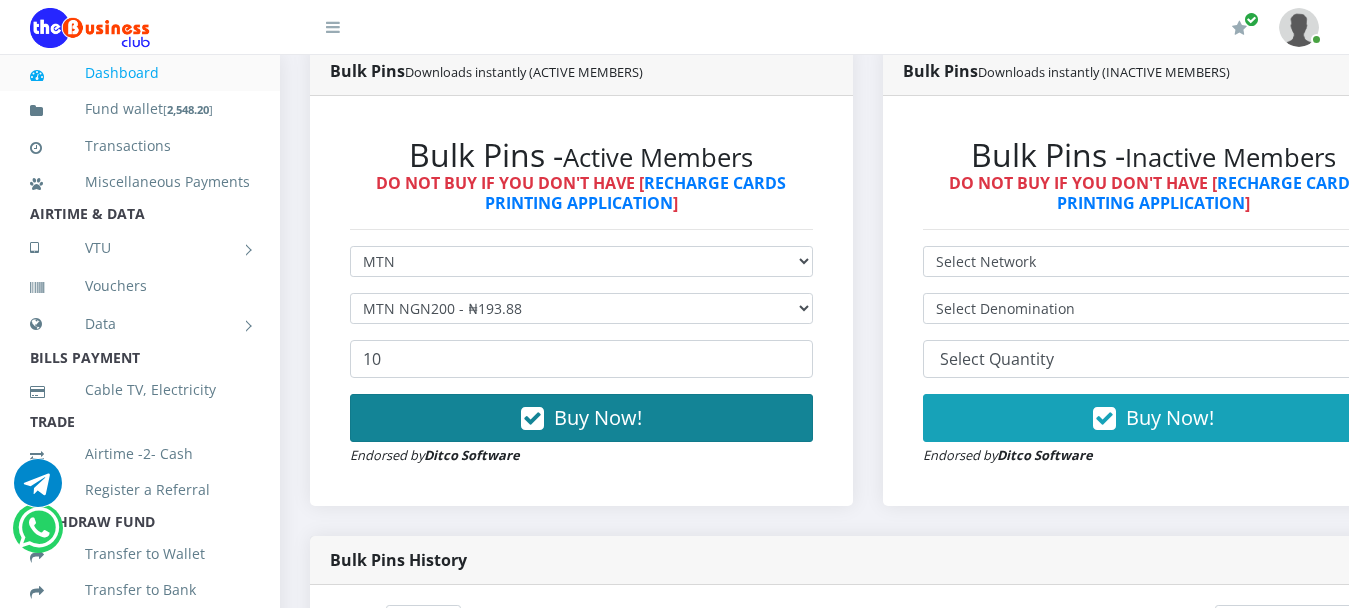 click on "Buy Now!" at bounding box center (581, 418) 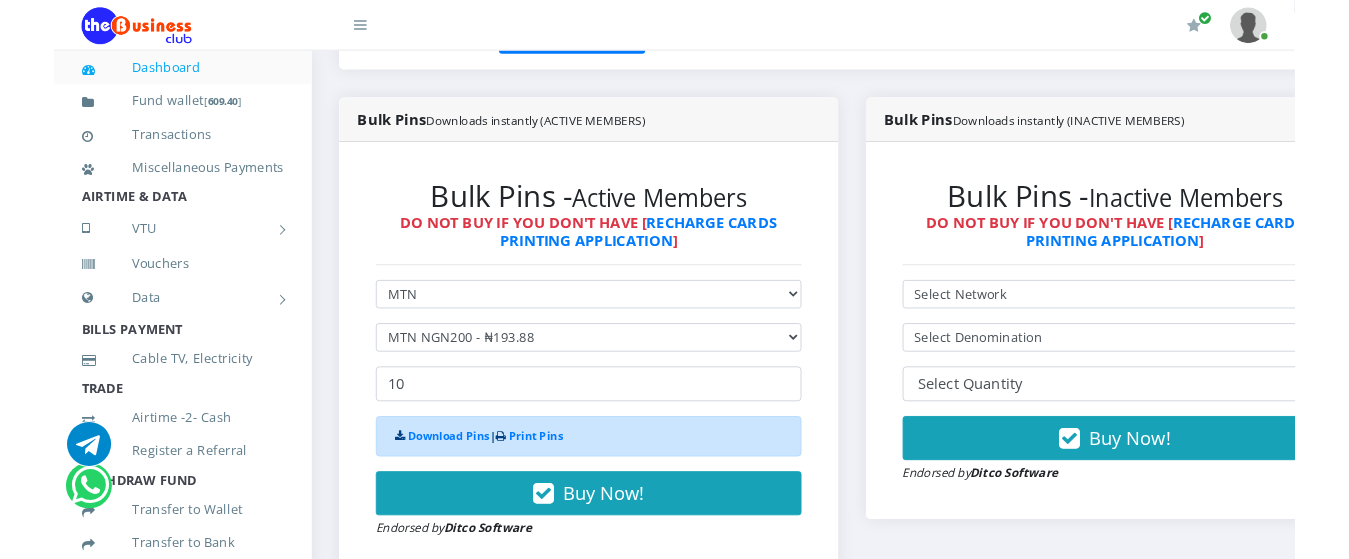 scroll, scrollTop: 494, scrollLeft: 0, axis: vertical 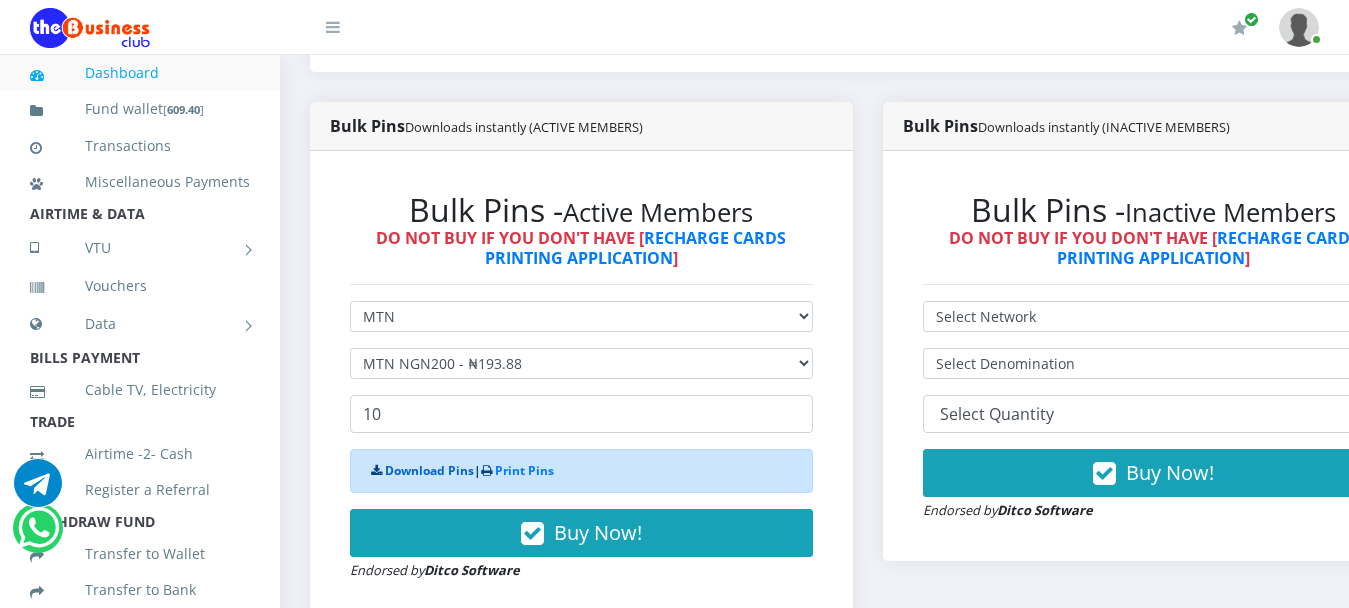 click on "Download Pins" at bounding box center [429, 470] 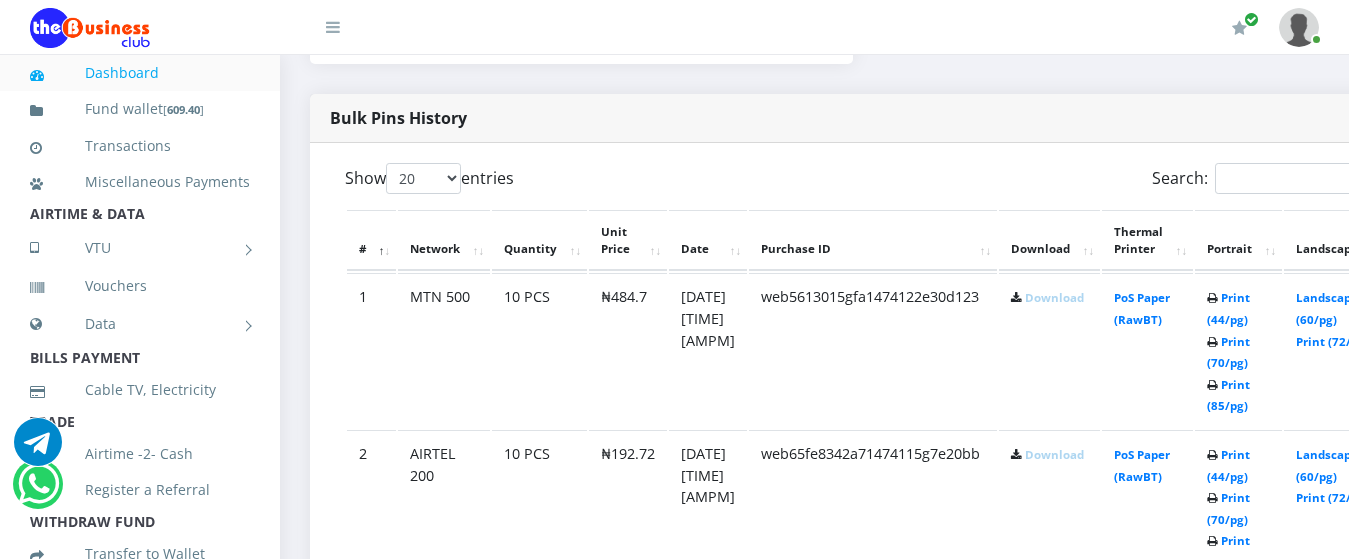 scroll, scrollTop: 1064, scrollLeft: 0, axis: vertical 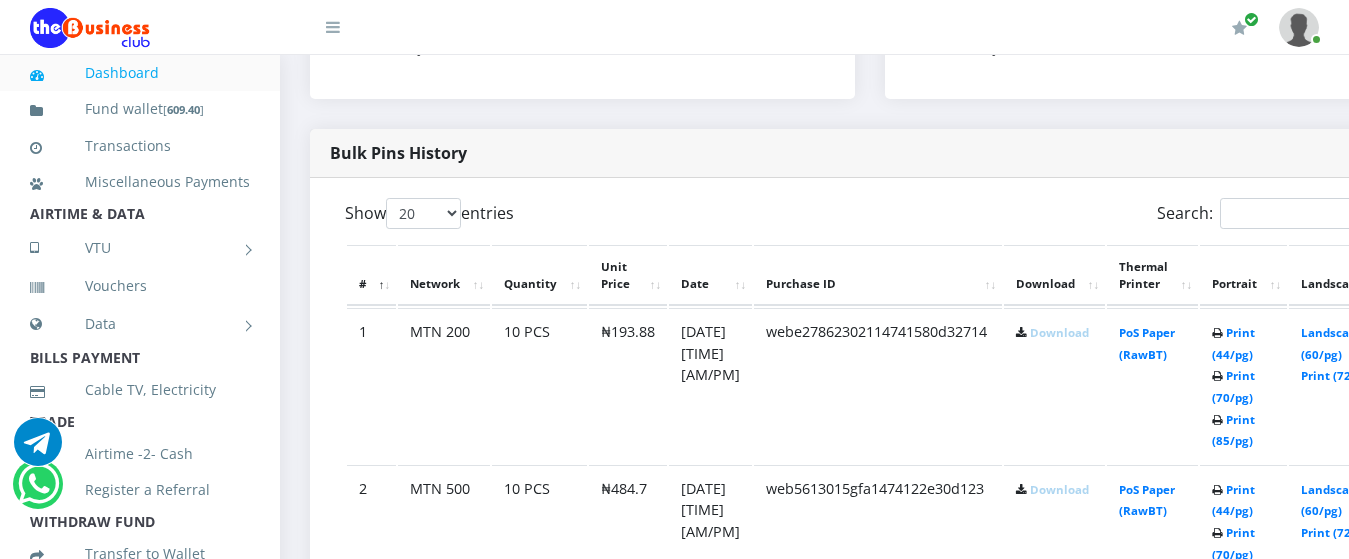 click on "Purchase ID" at bounding box center (878, 276) 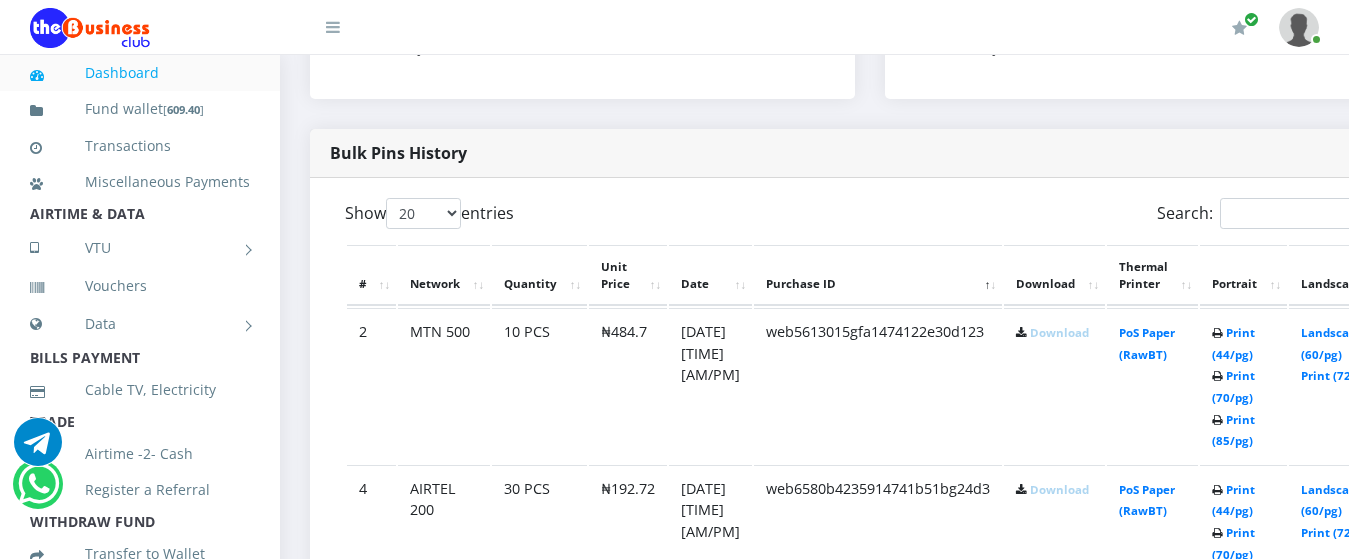 scroll, scrollTop: 957, scrollLeft: 0, axis: vertical 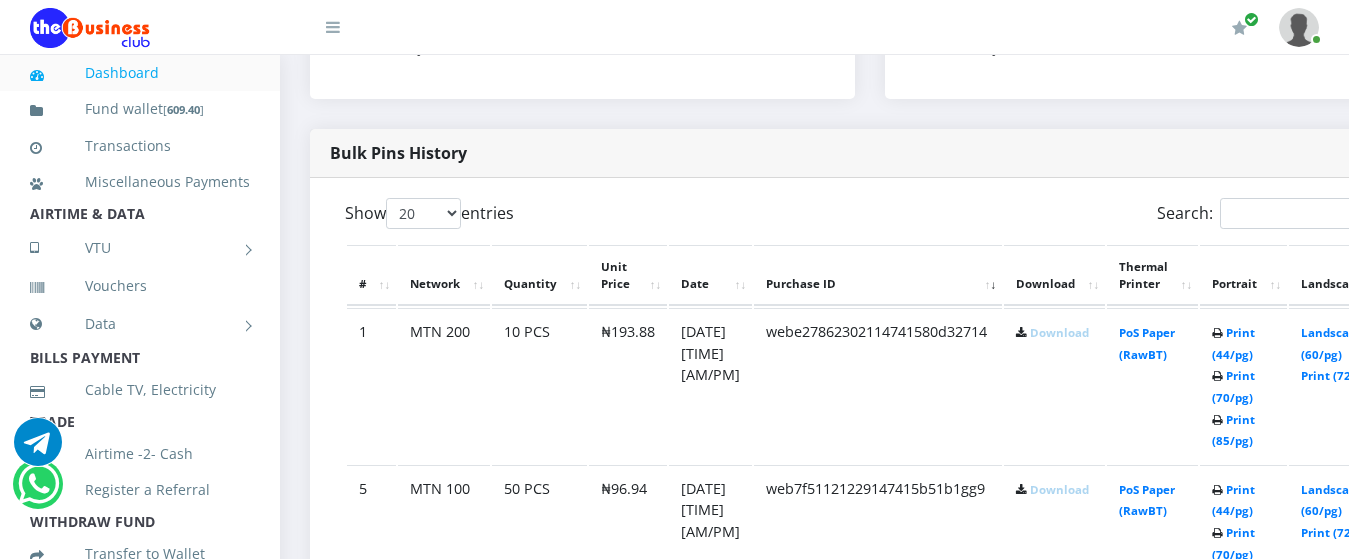 click on "Download" at bounding box center [1059, 332] 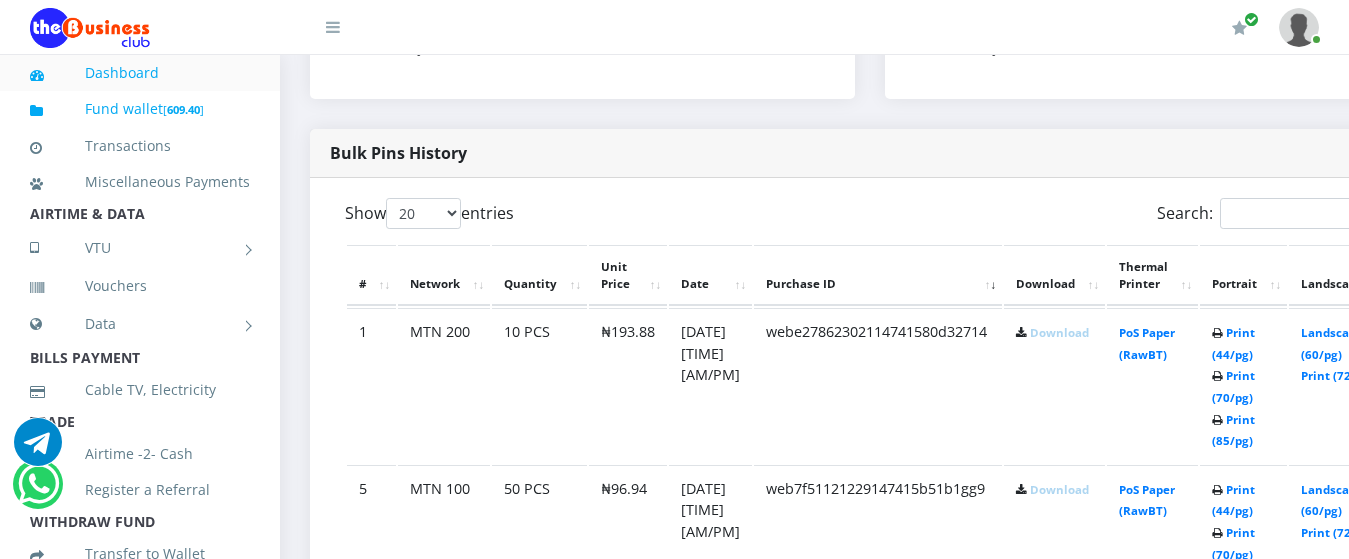 click on "609.40" at bounding box center [183, 109] 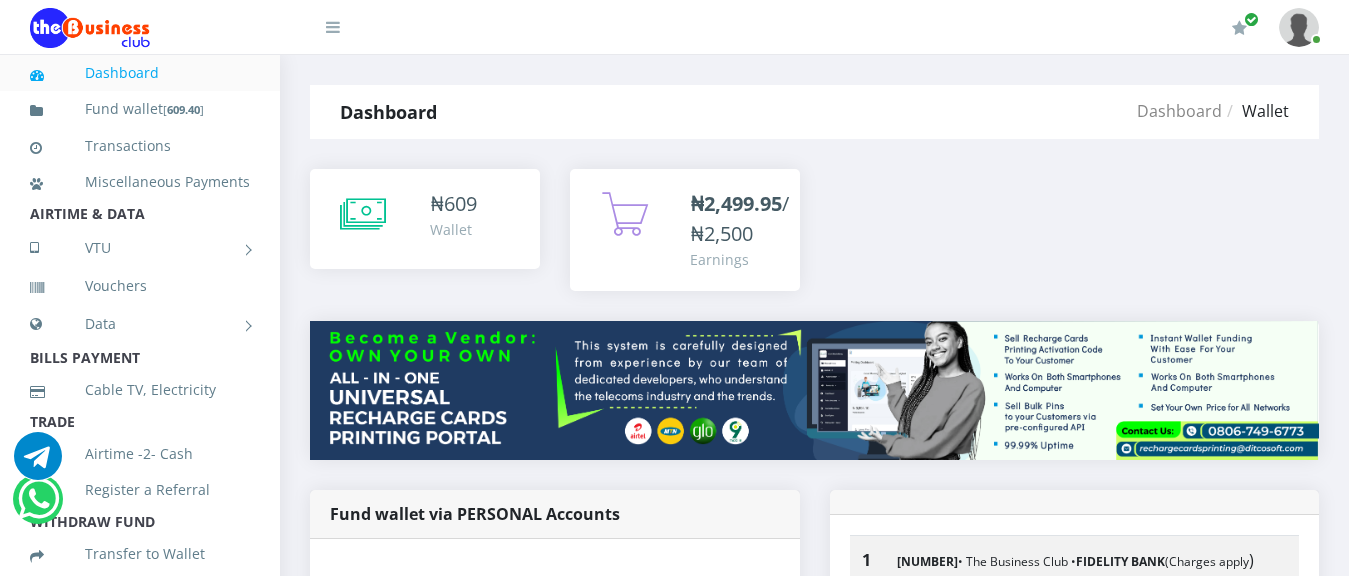 scroll, scrollTop: 0, scrollLeft: 0, axis: both 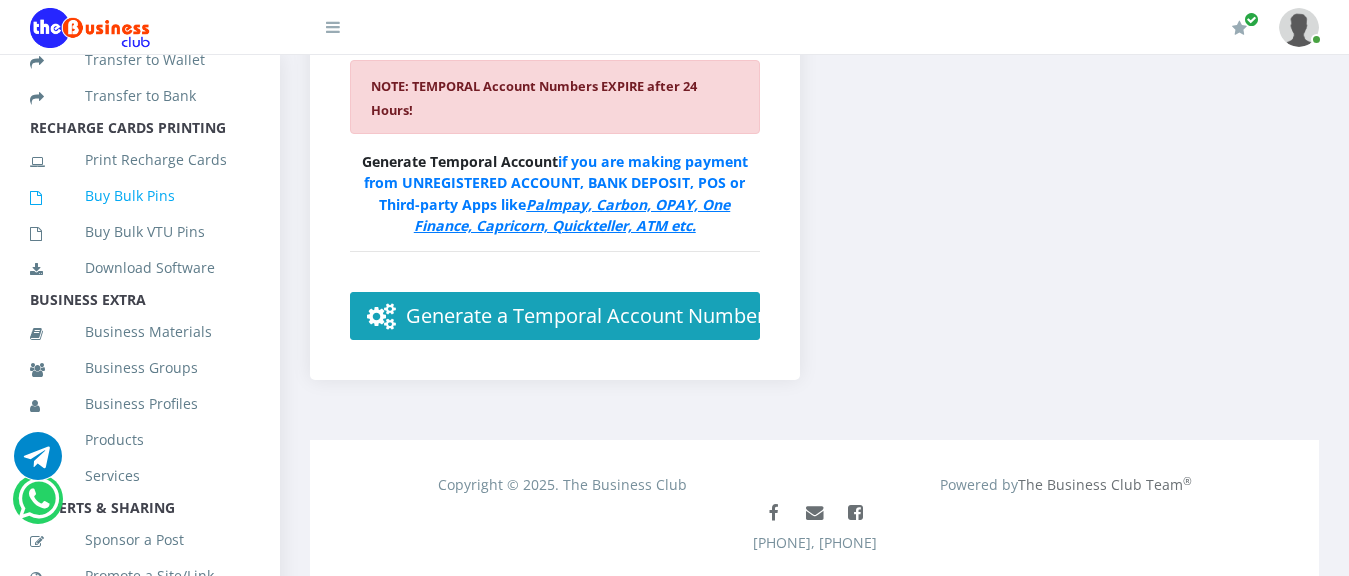 click on "Buy Bulk Pins" at bounding box center [140, 196] 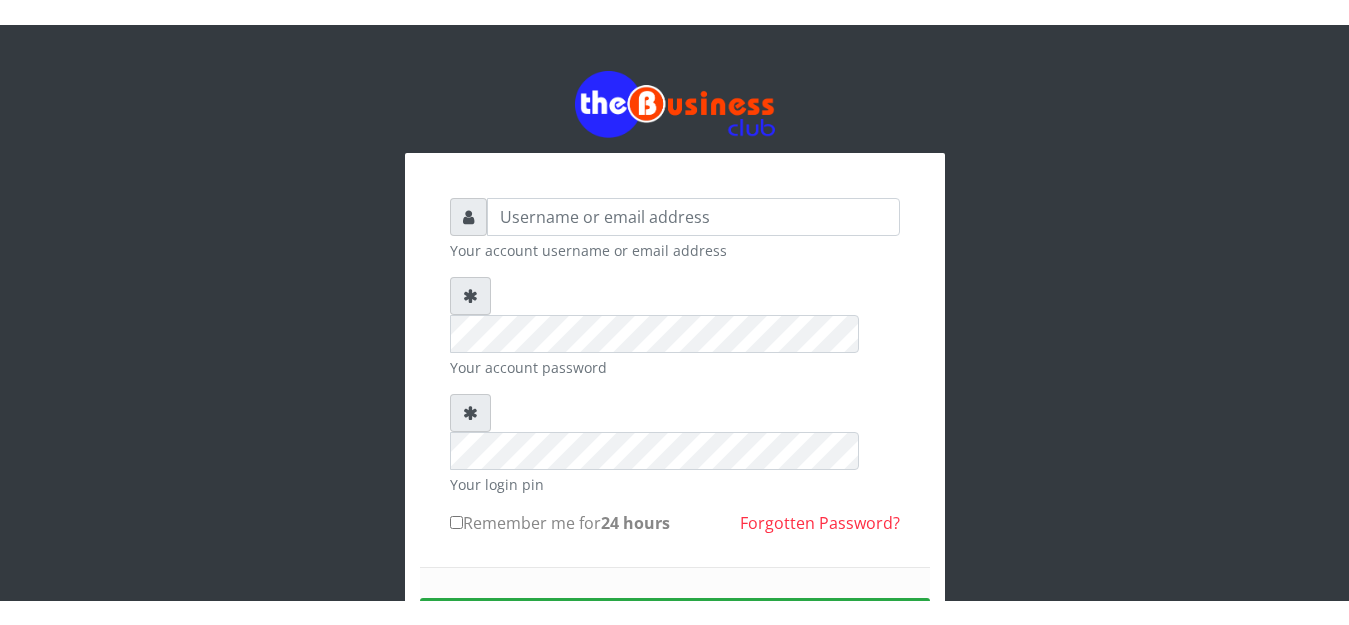 scroll, scrollTop: 0, scrollLeft: 0, axis: both 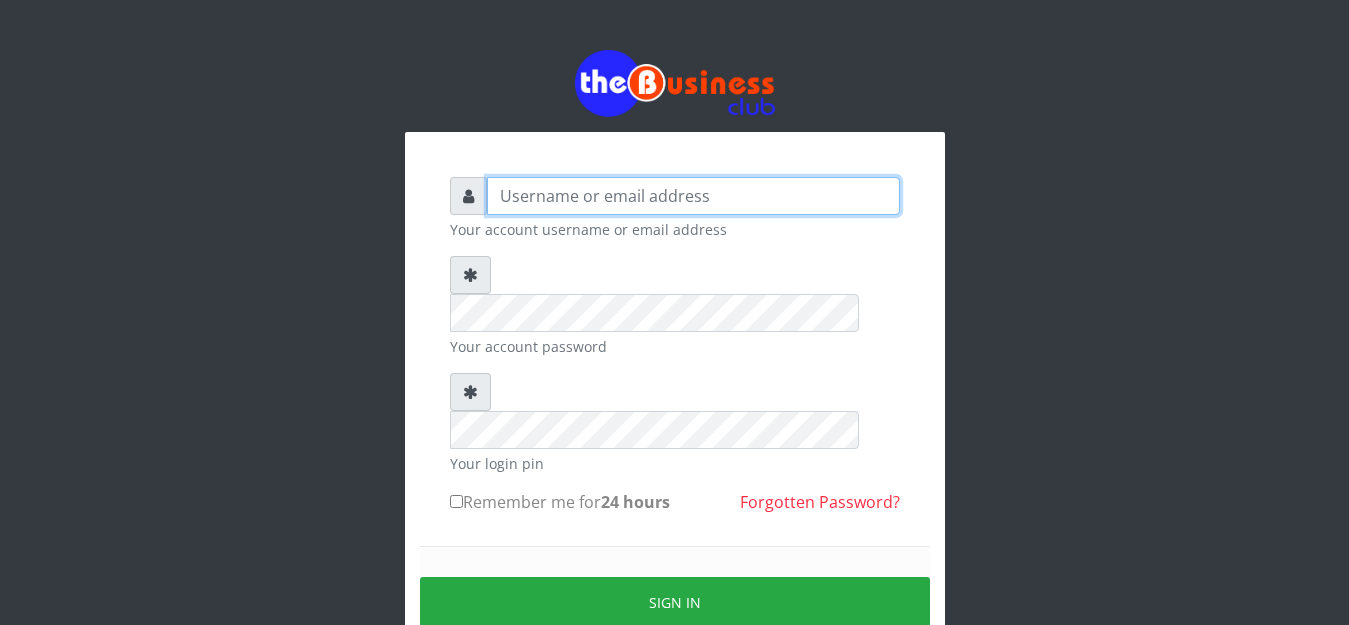 type on "golabichi" 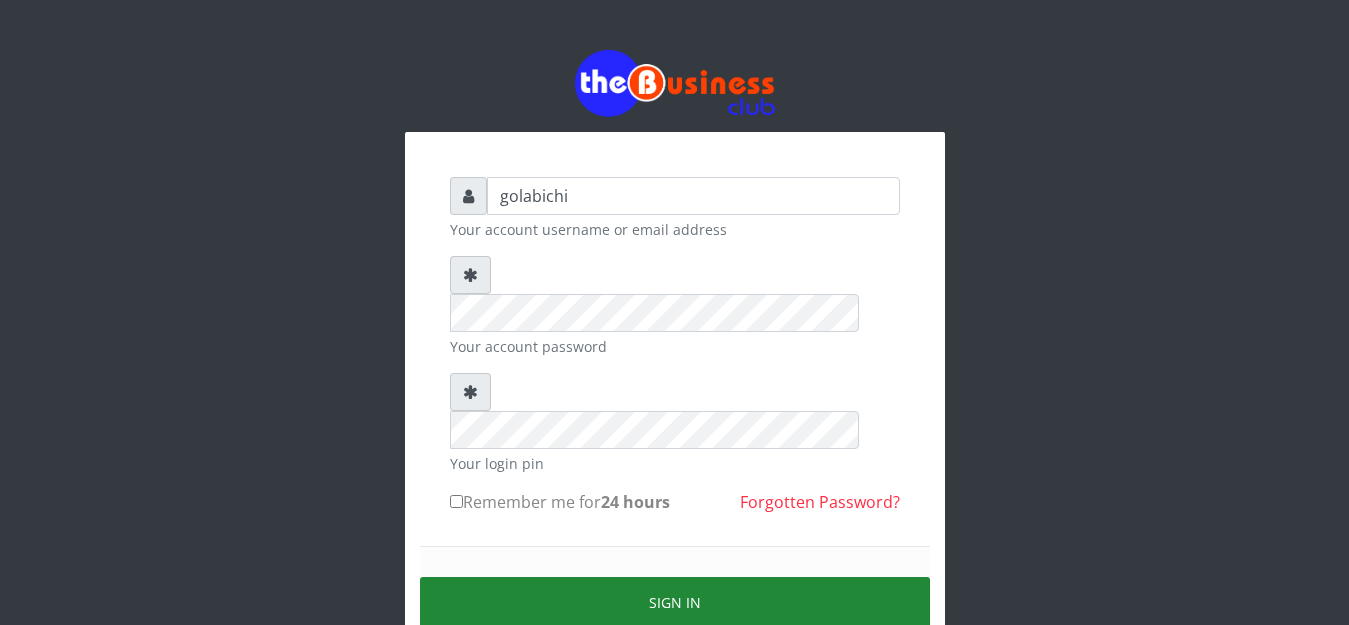 click on "Sign in" at bounding box center (675, 602) 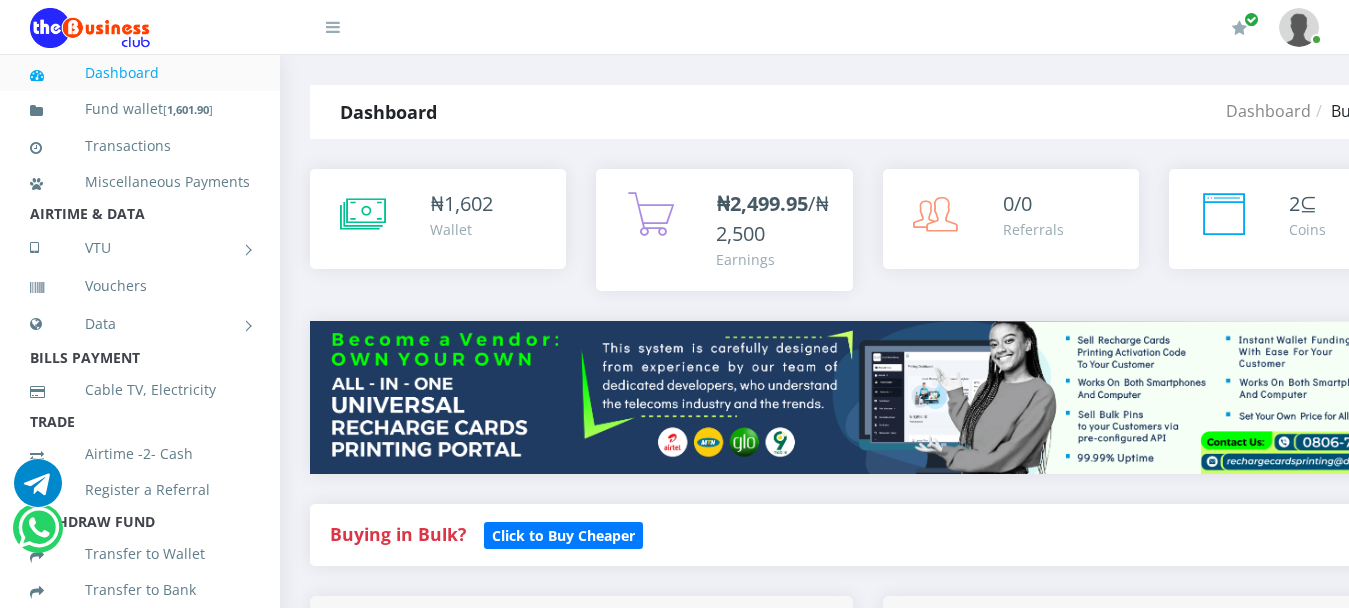 scroll, scrollTop: 0, scrollLeft: 0, axis: both 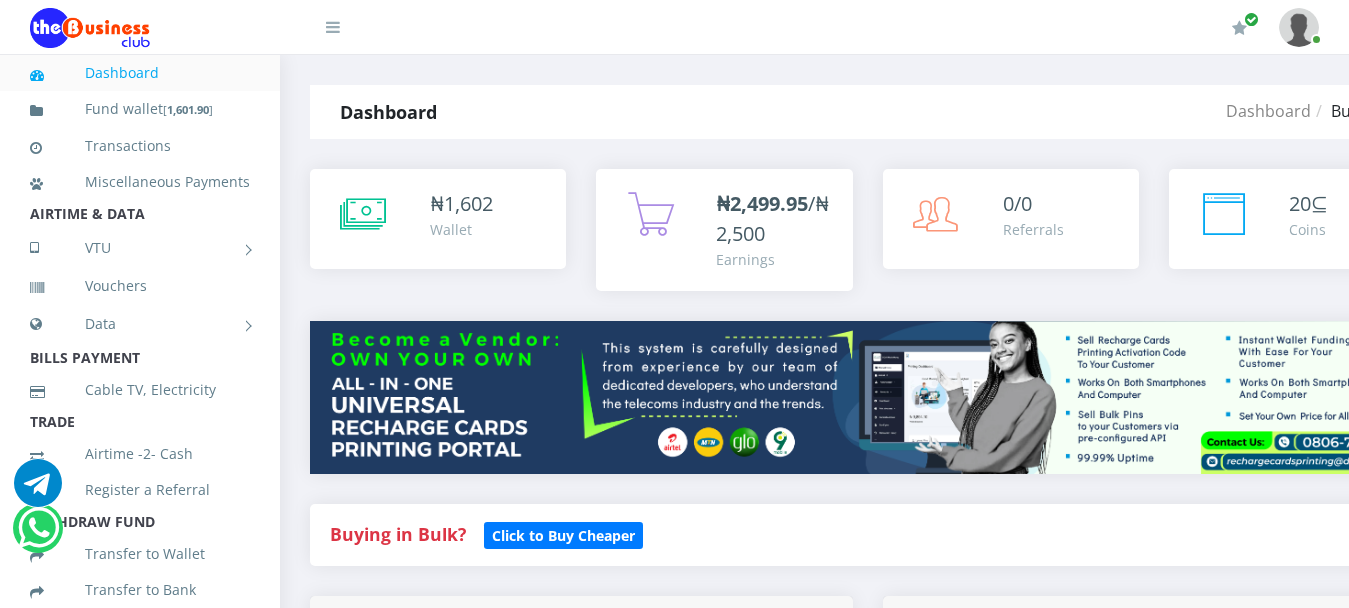 click at bounding box center (867, 397) 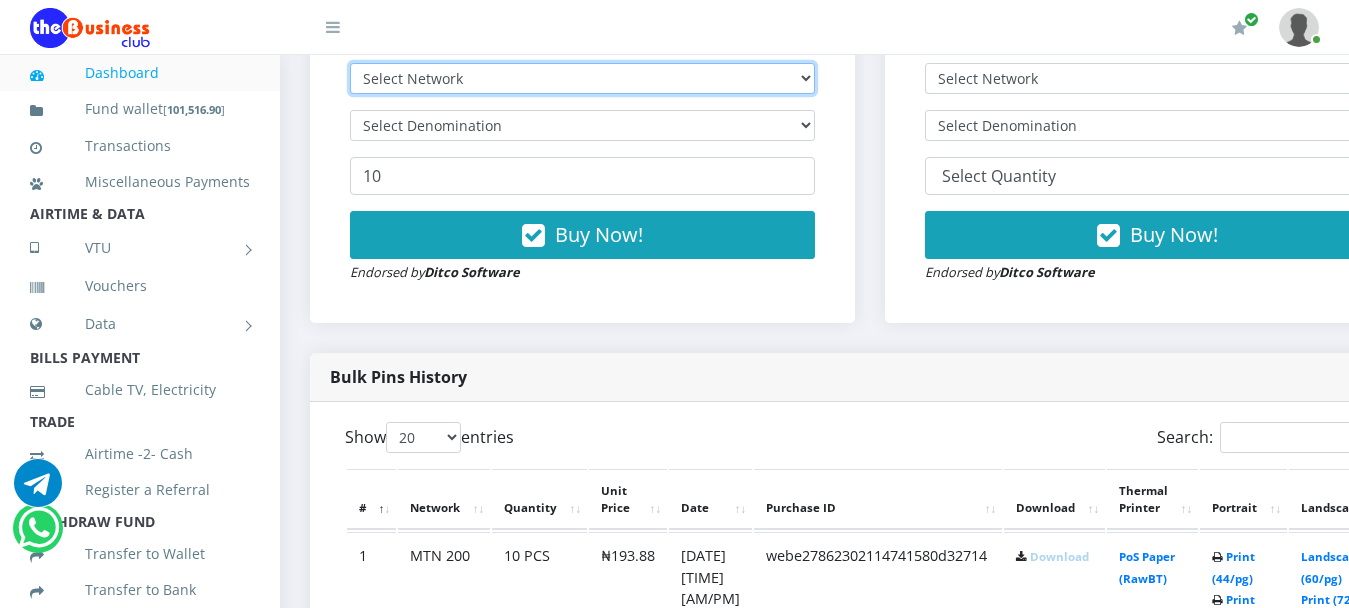 drag, startPoint x: 0, startPoint y: 0, endPoint x: 575, endPoint y: 69, distance: 579.1252 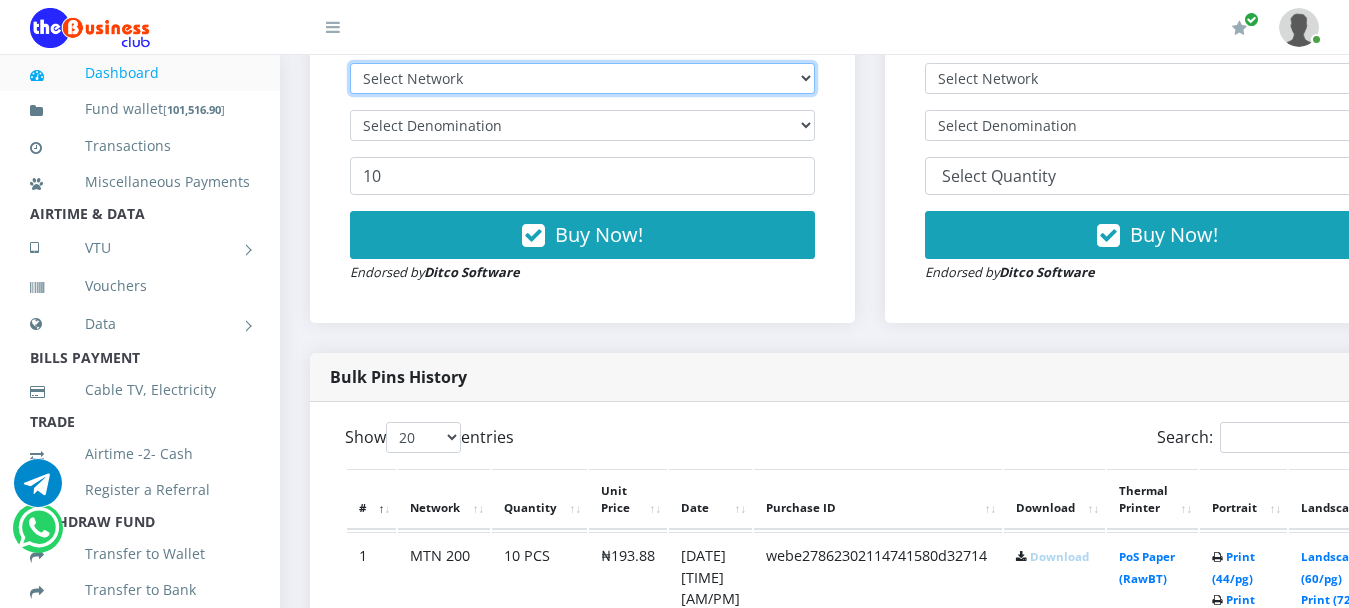 select on "MTN" 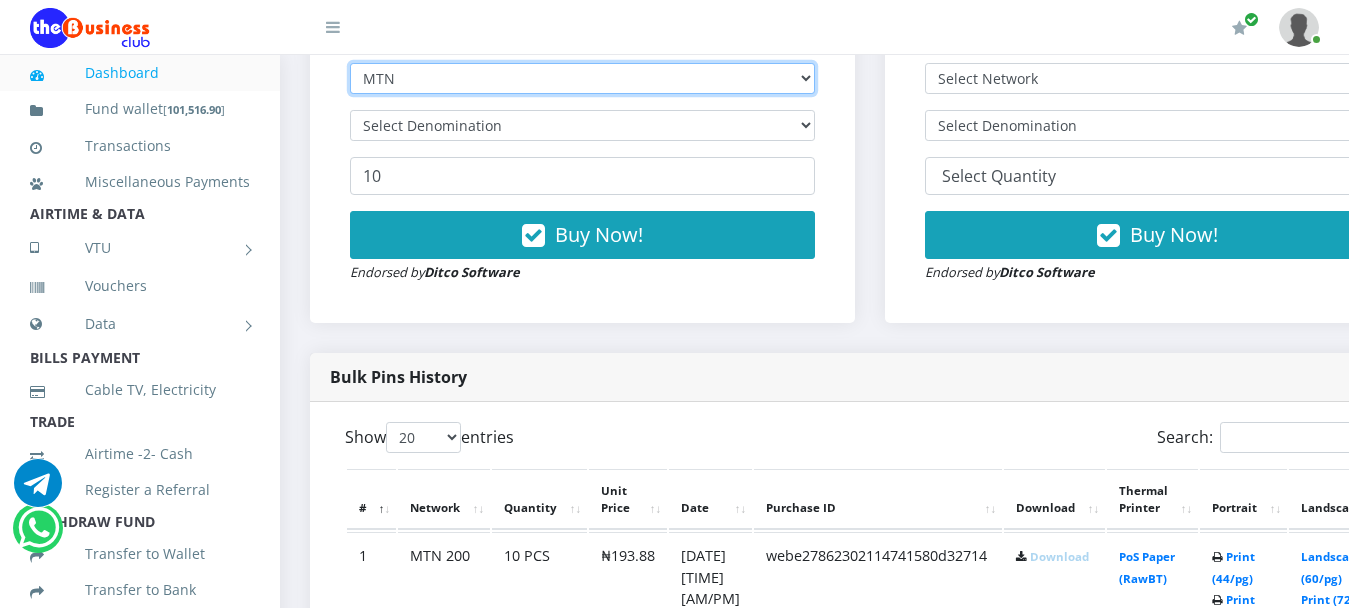 click on "Select Network
MTN
Globacom
9Mobile
Airtel" at bounding box center (582, 78) 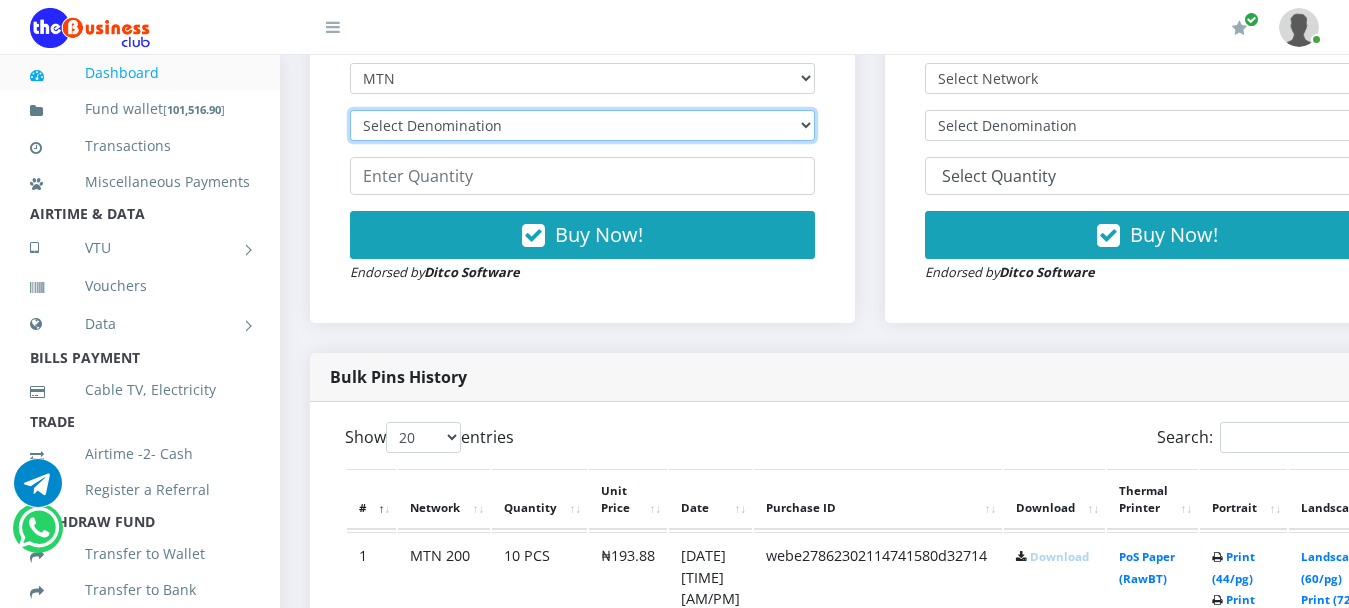 click on "Select Denomination MTN NGN100 - ₦96.94 MTN NGN200 - ₦193.88 MTN NGN400 - ₦387.76 MTN NGN500 - ₦484.70 MTN NGN1000 - ₦969.40 MTN NGN1500 - ₦1,454.10" at bounding box center [582, 125] 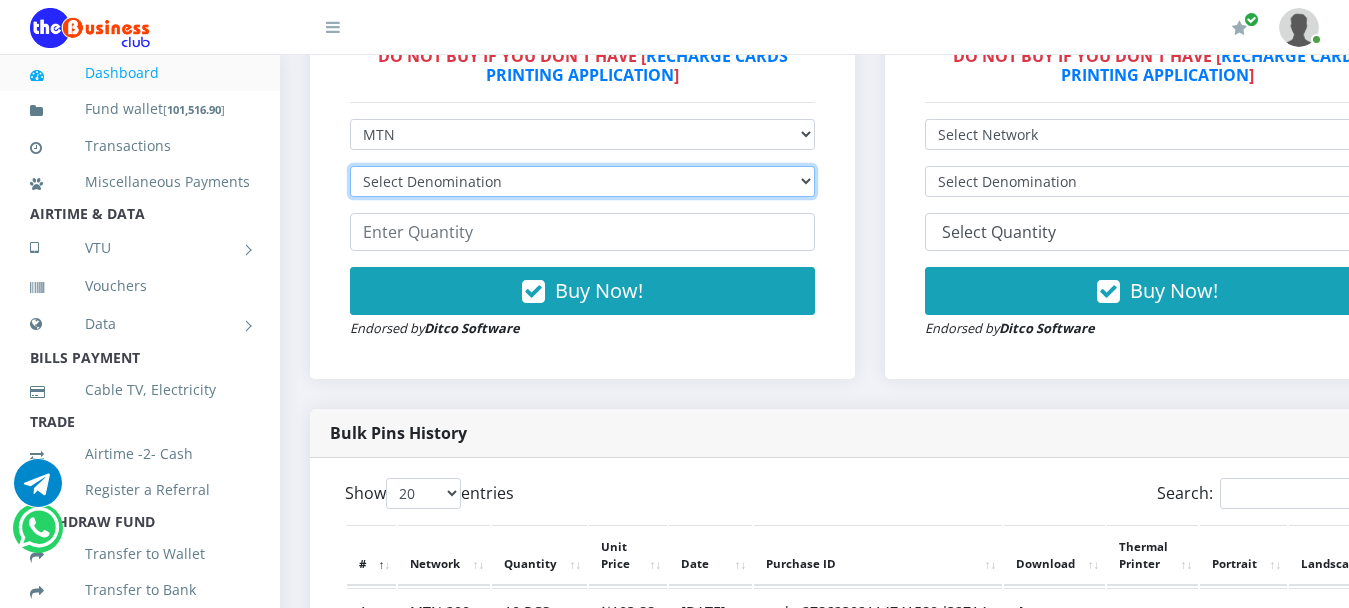 scroll, scrollTop: 799, scrollLeft: 0, axis: vertical 